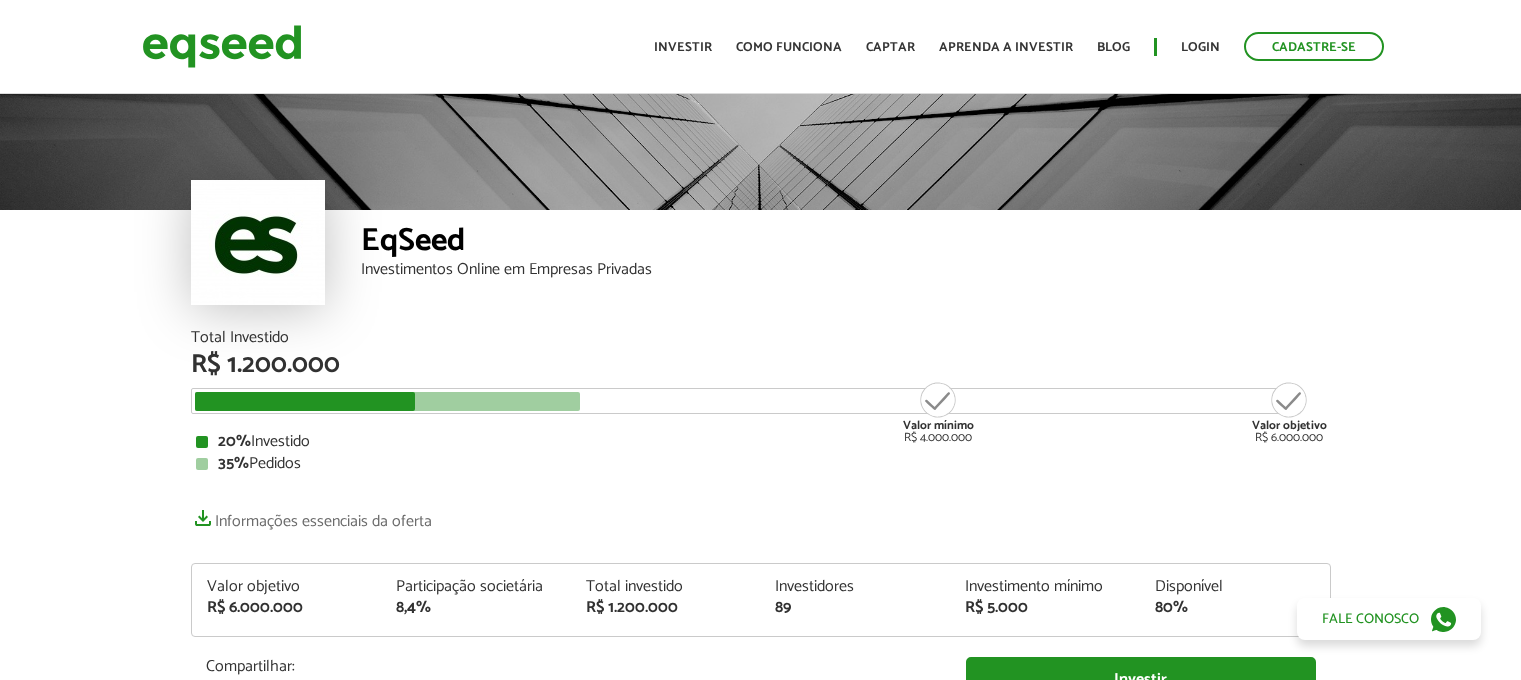 scroll, scrollTop: 0, scrollLeft: 0, axis: both 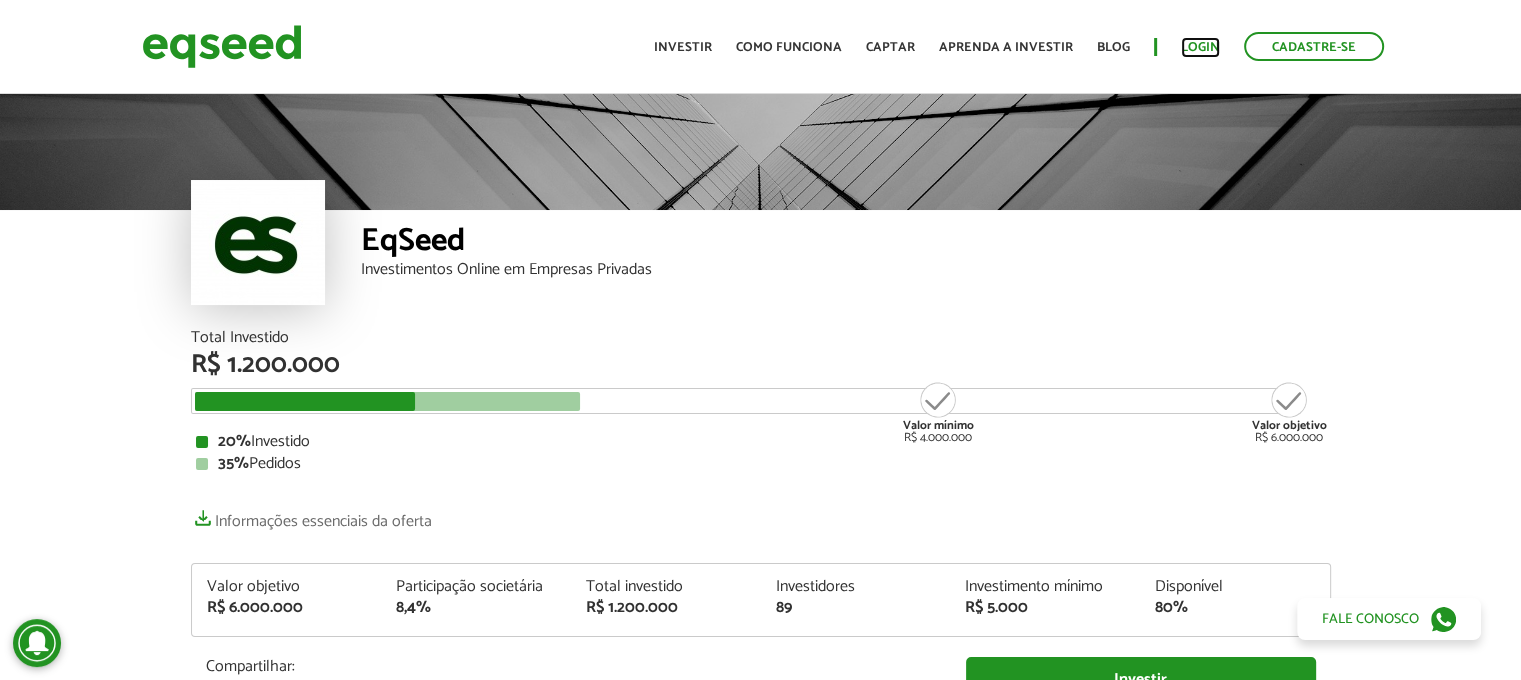 click on "Login" at bounding box center (1200, 47) 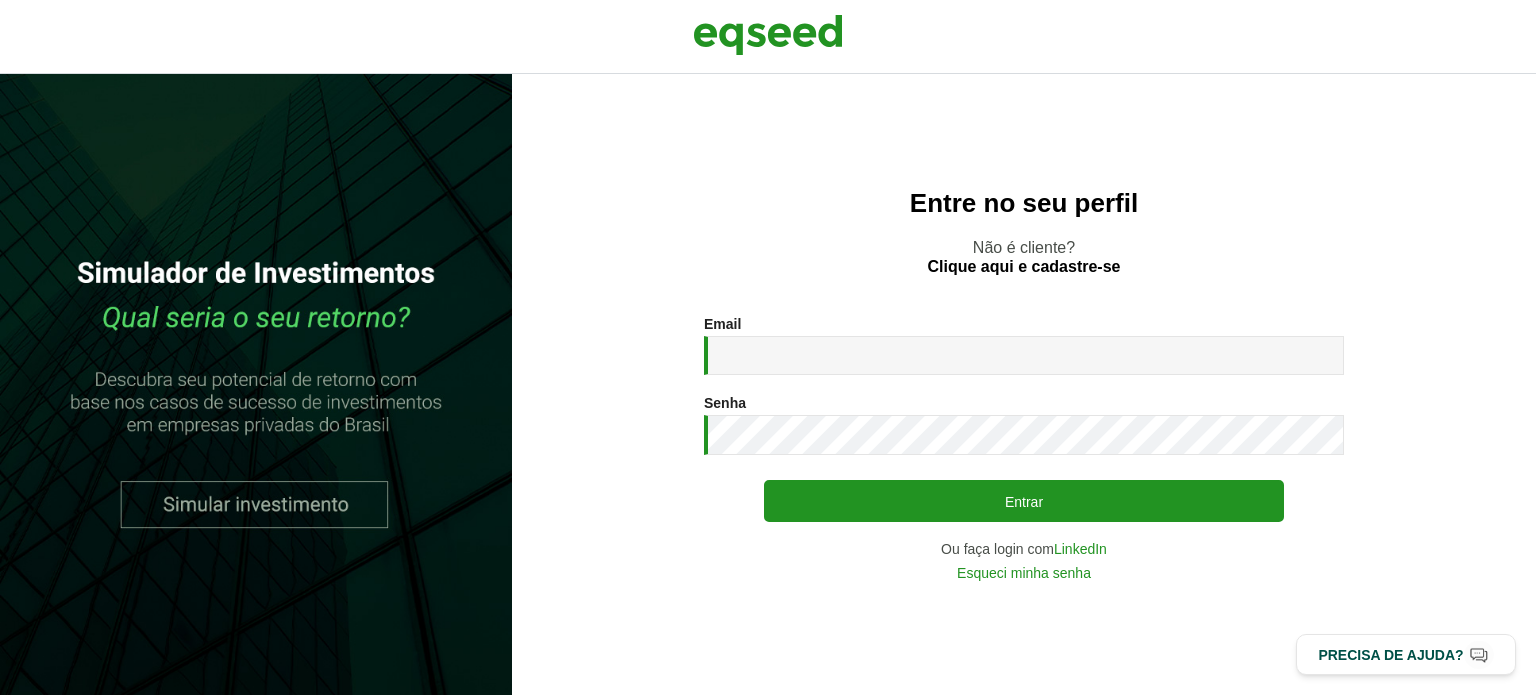 scroll, scrollTop: 0, scrollLeft: 0, axis: both 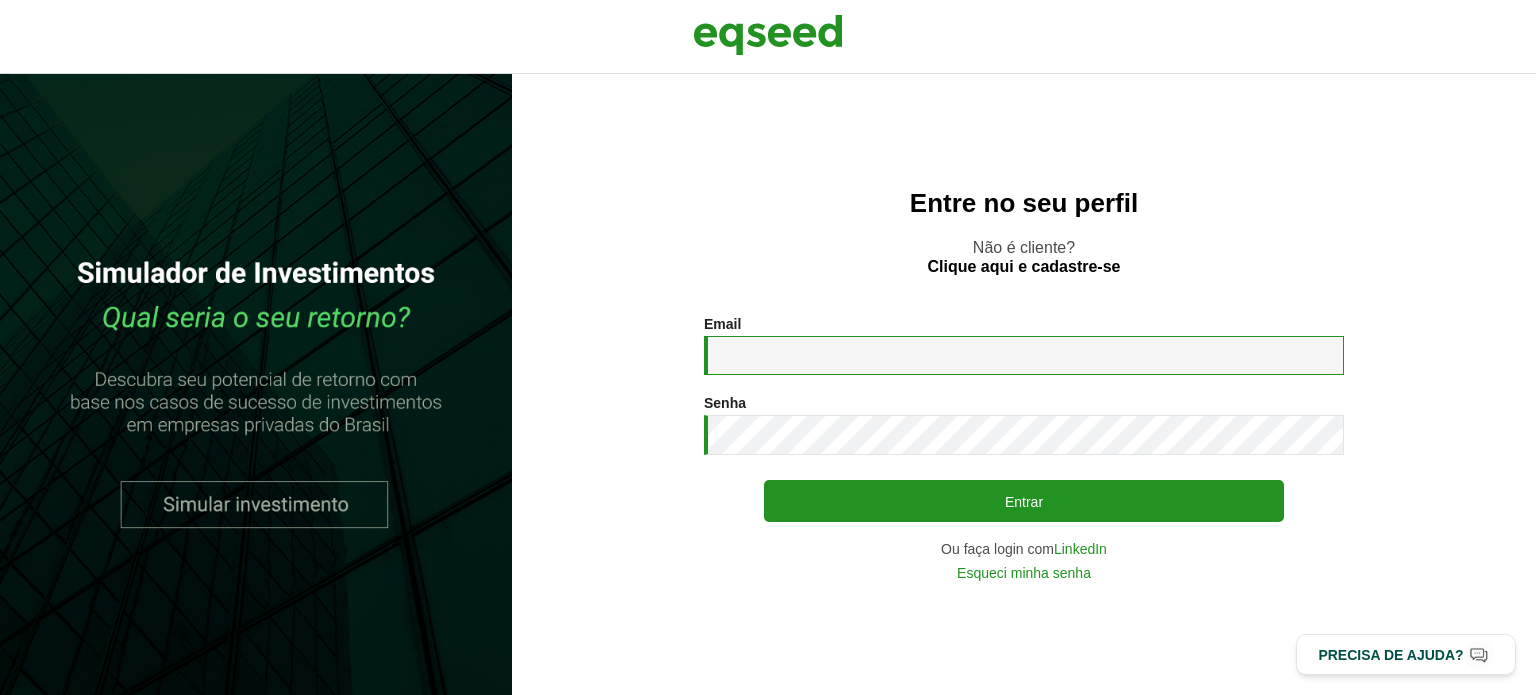 click on "Email  *" at bounding box center (1024, 355) 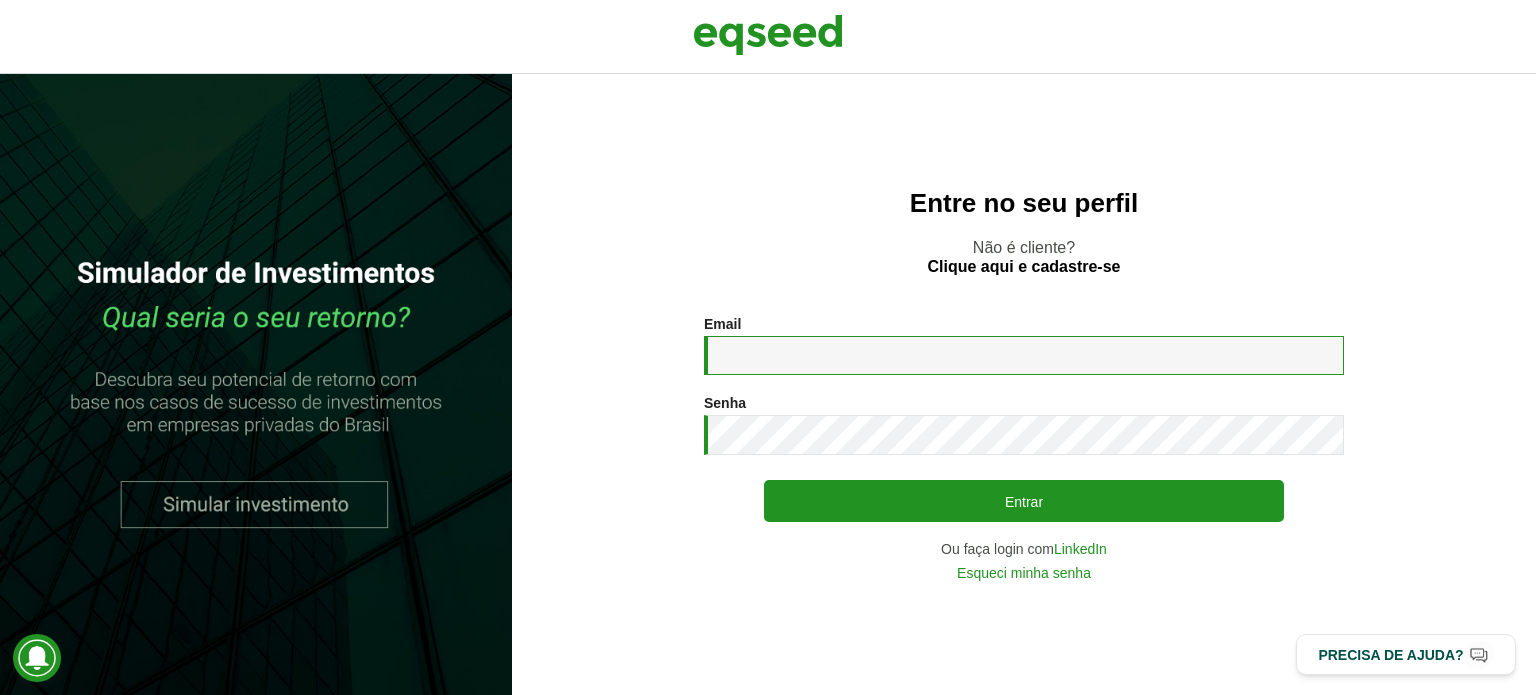 type on "**********" 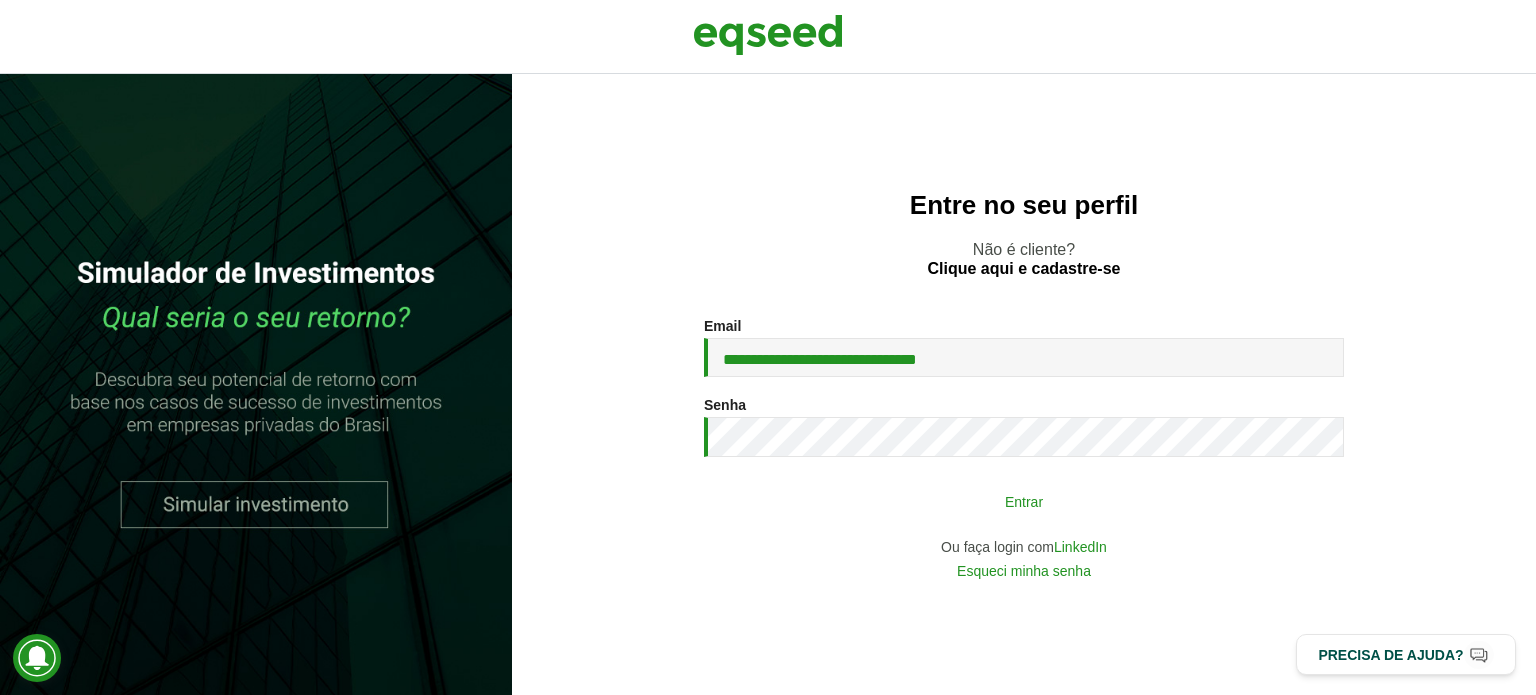 click on "Entrar" at bounding box center [1024, 501] 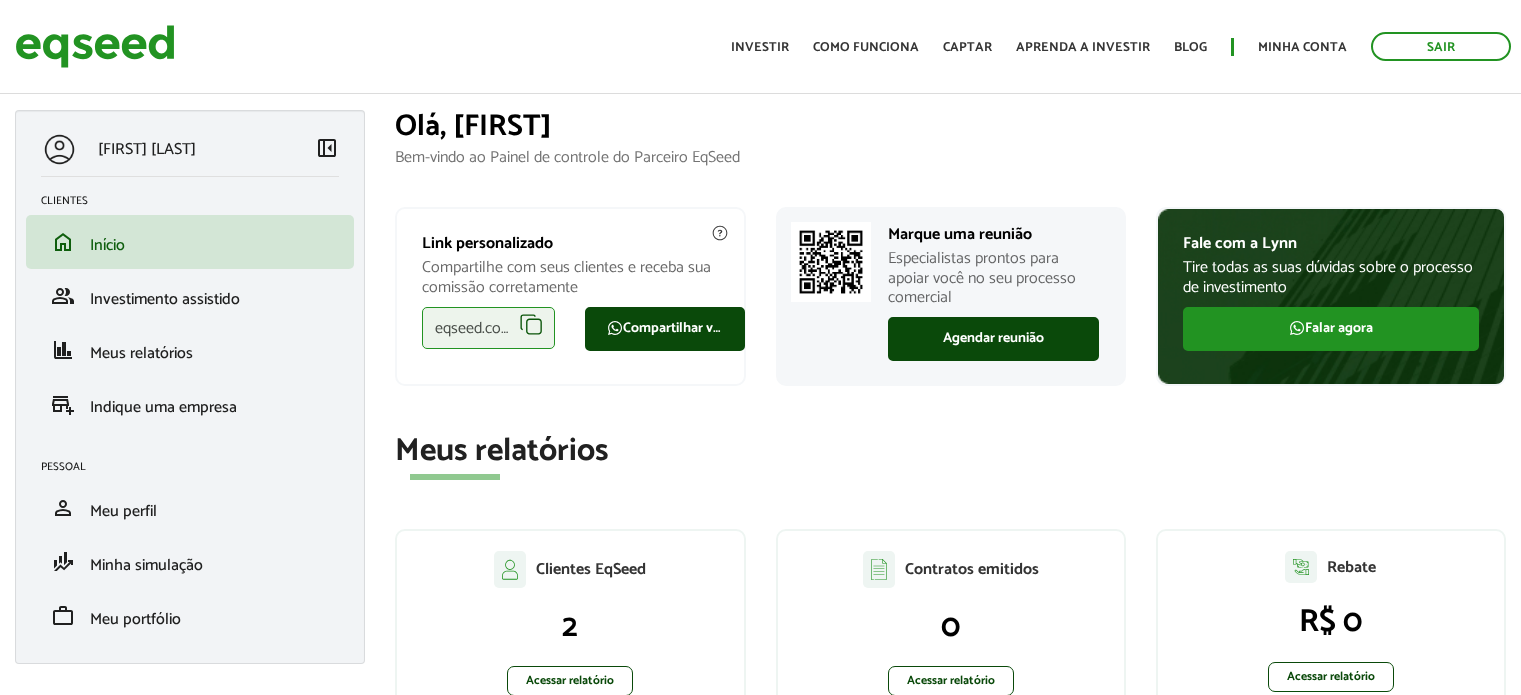 scroll, scrollTop: 0, scrollLeft: 0, axis: both 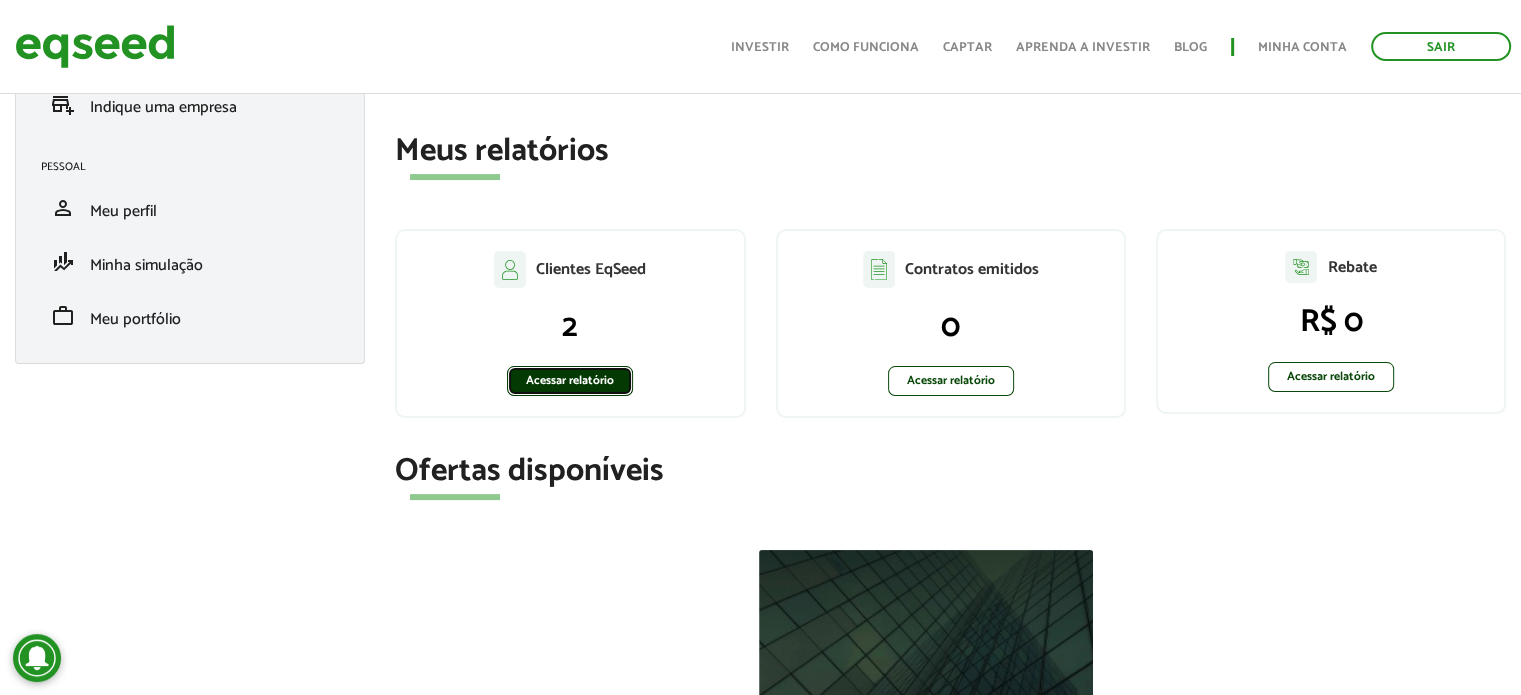 click on "Acessar relatório" at bounding box center (570, 381) 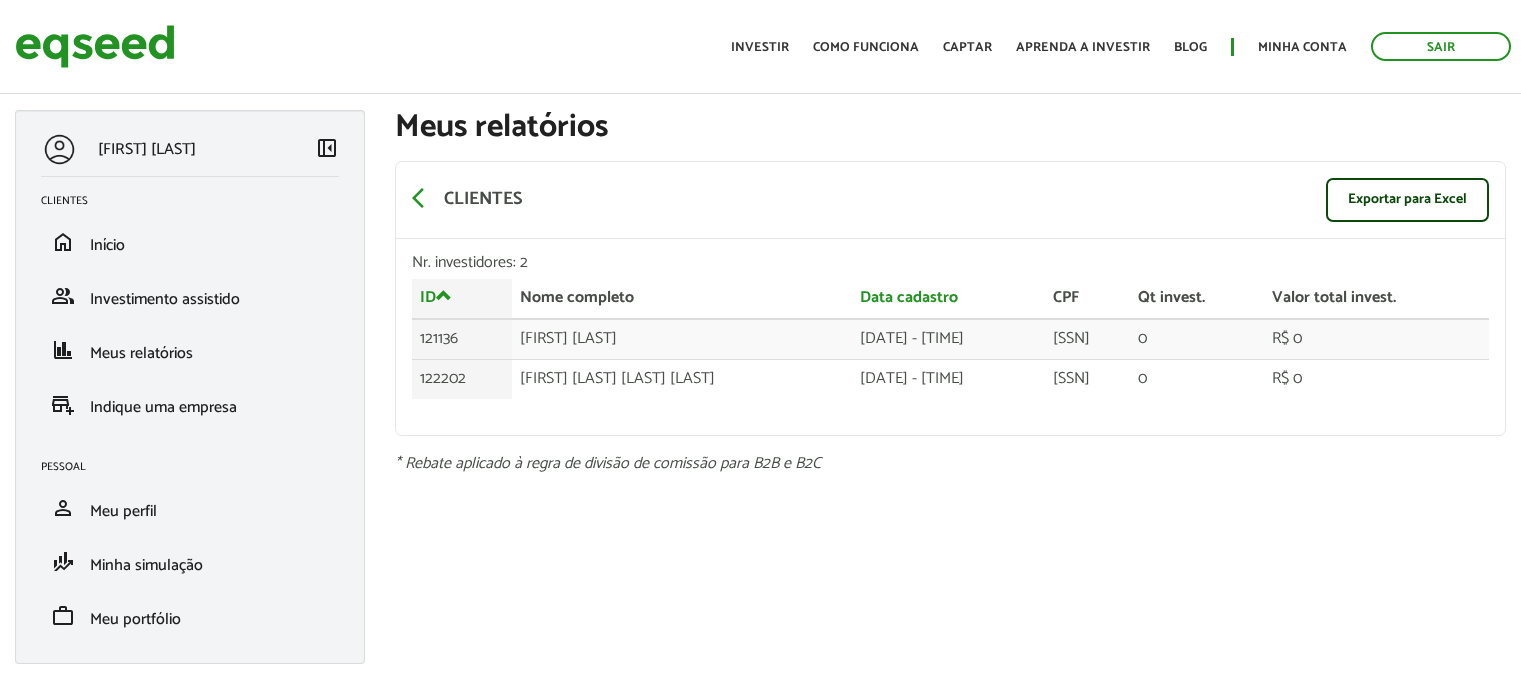 scroll, scrollTop: 0, scrollLeft: 0, axis: both 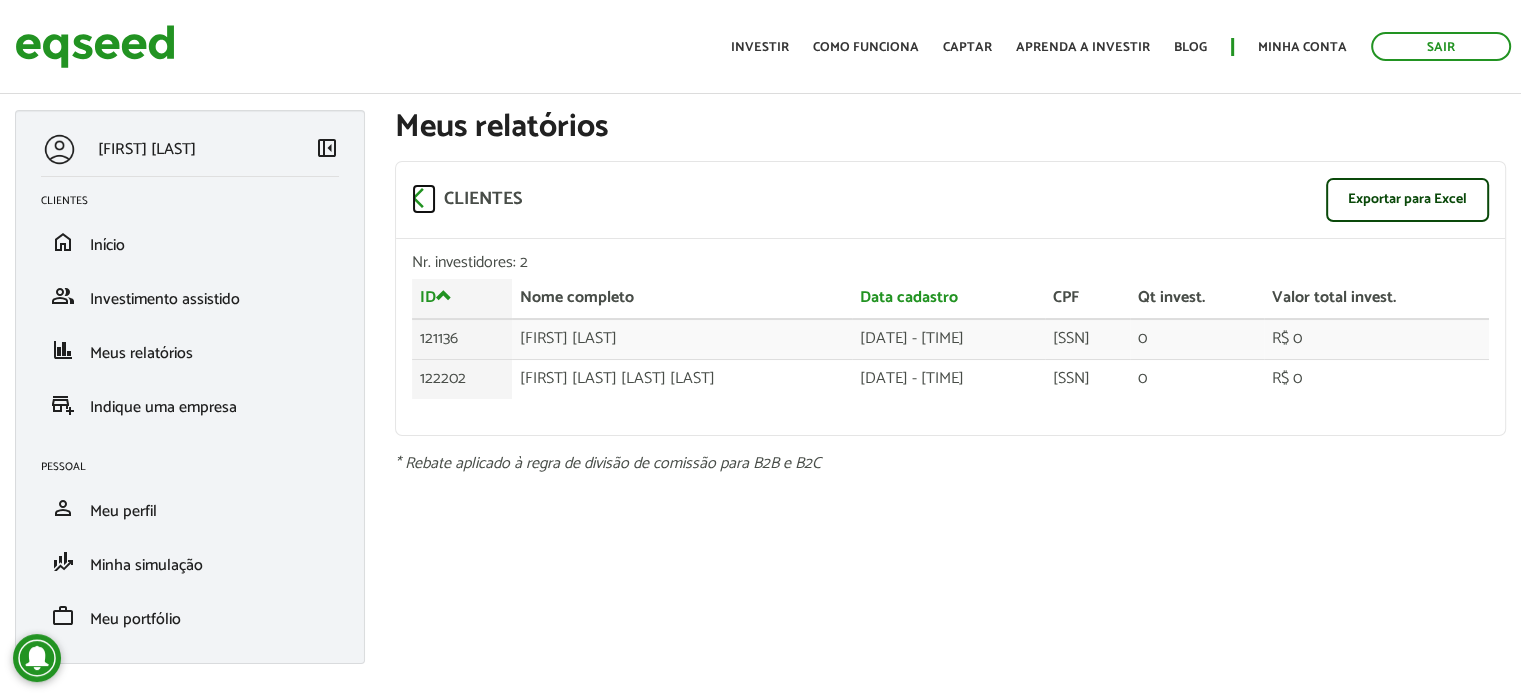 click on "arrow_back_ios" at bounding box center (424, 198) 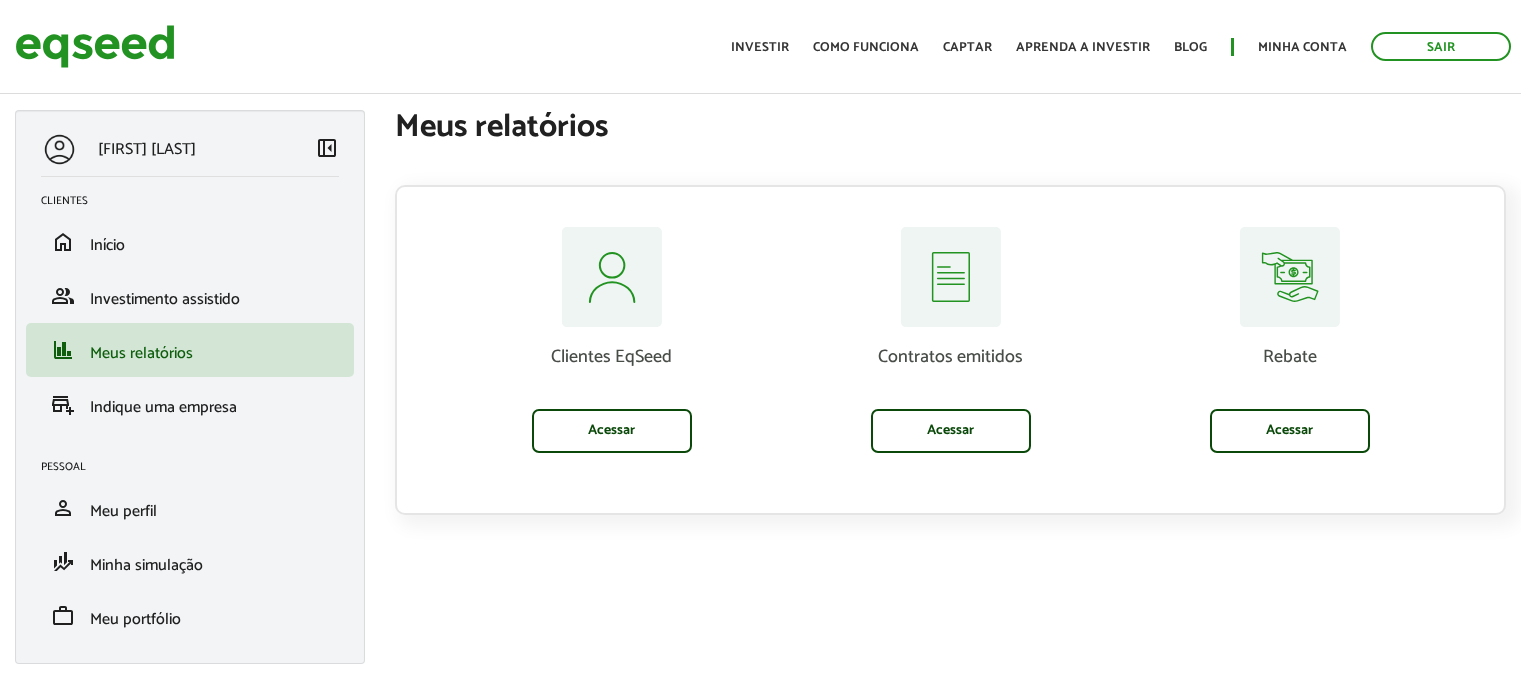 scroll, scrollTop: 0, scrollLeft: 0, axis: both 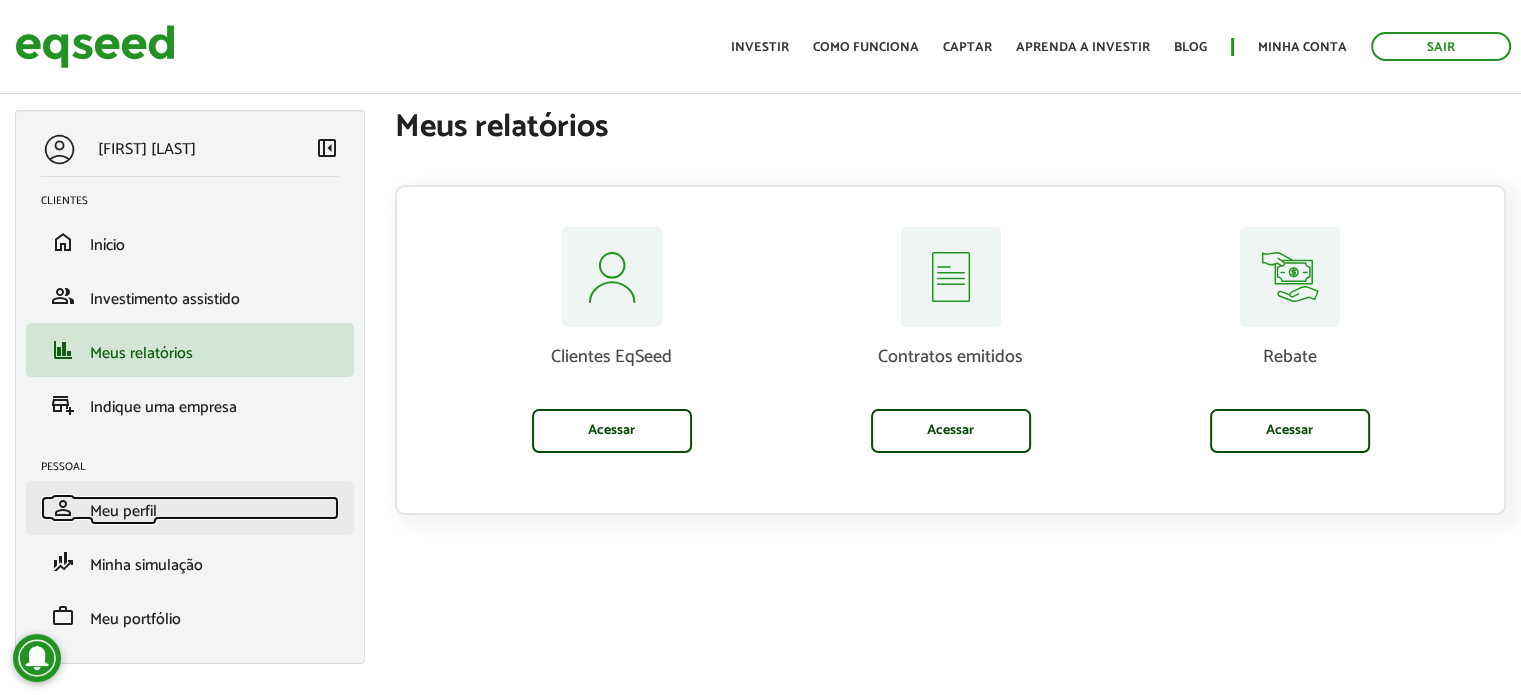 click on "Meu perfil" at bounding box center (123, 511) 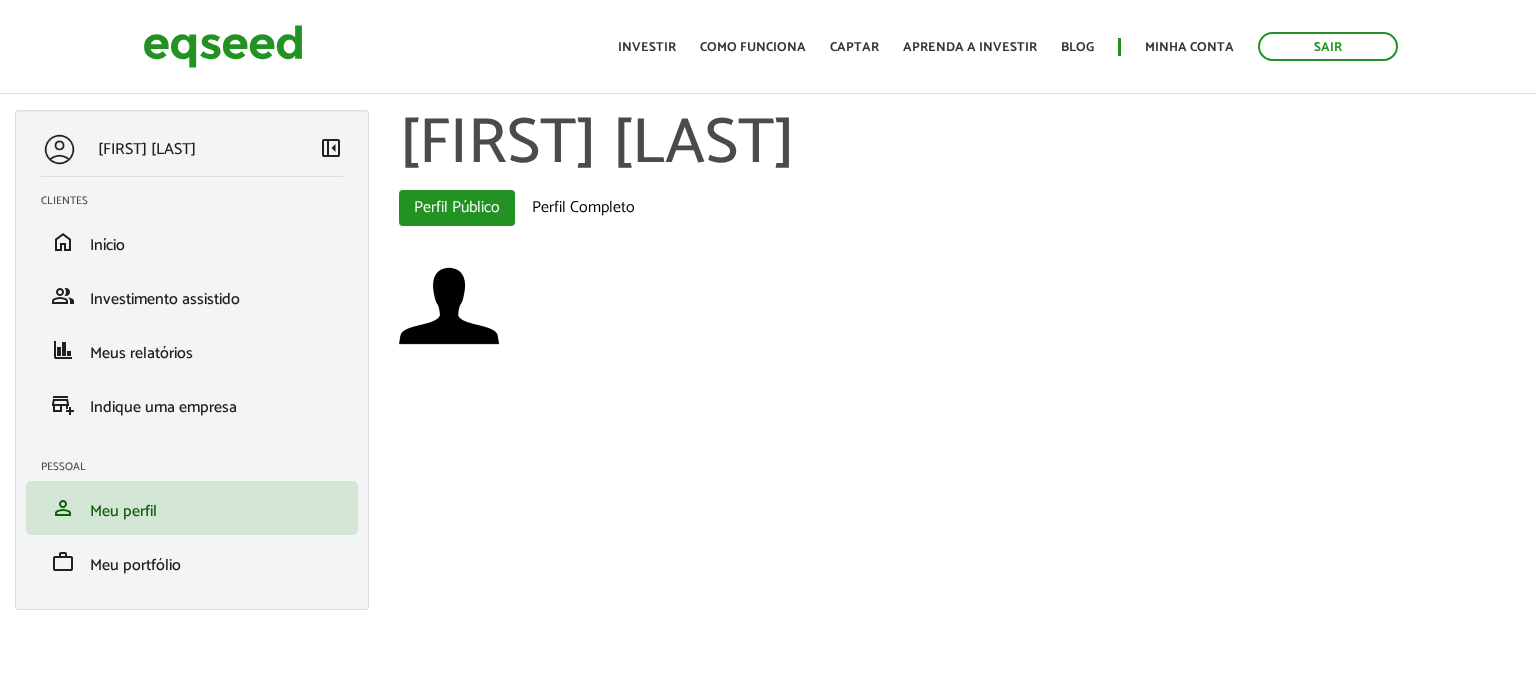 scroll, scrollTop: 0, scrollLeft: 0, axis: both 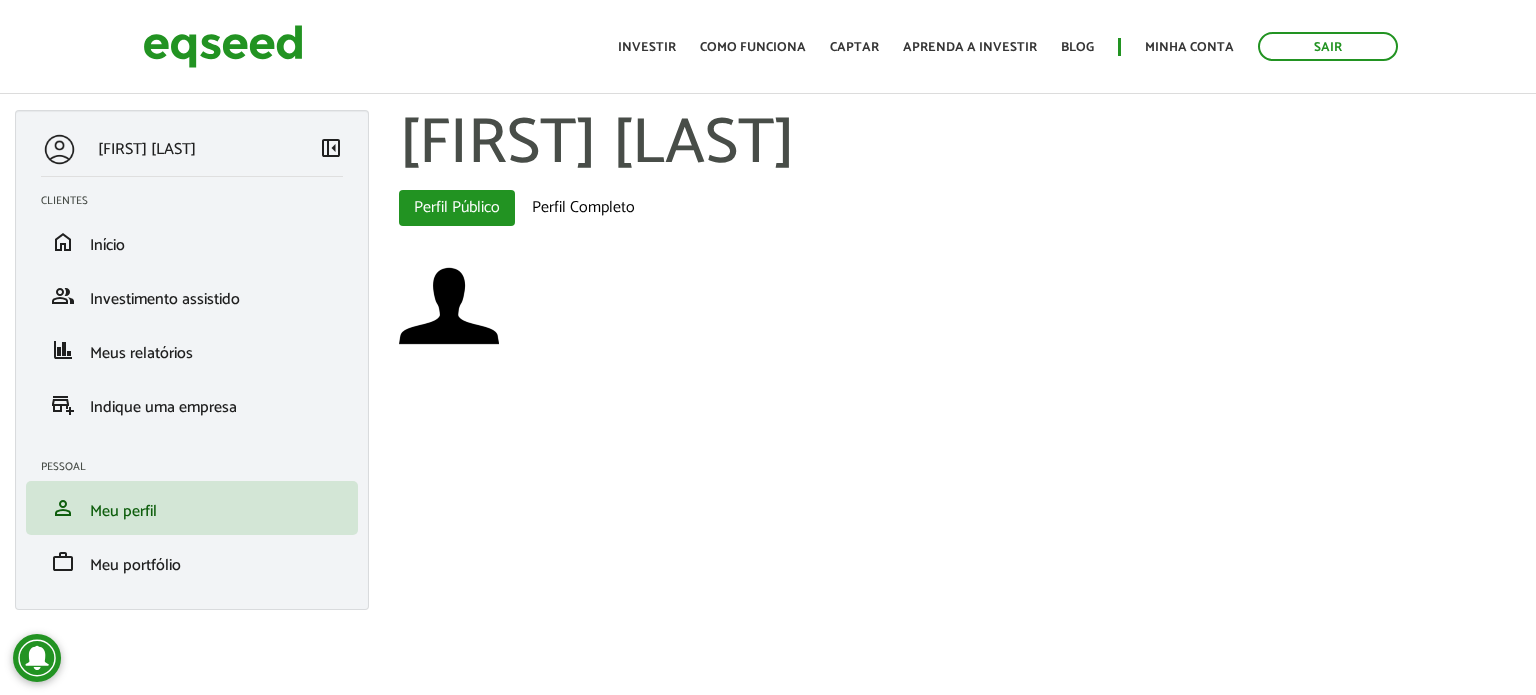 click on "[FIRST] [LAST]" at bounding box center [180, 149] 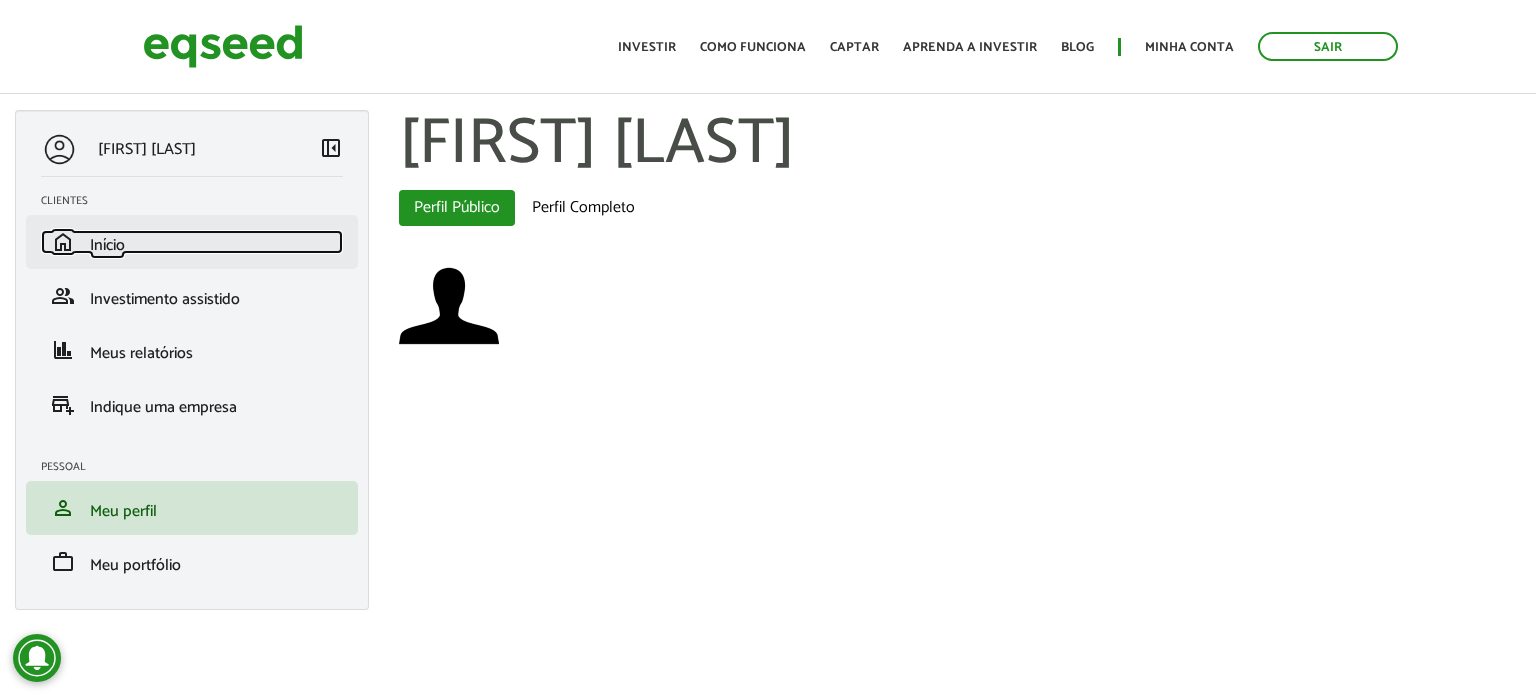 click on "home" at bounding box center [63, 242] 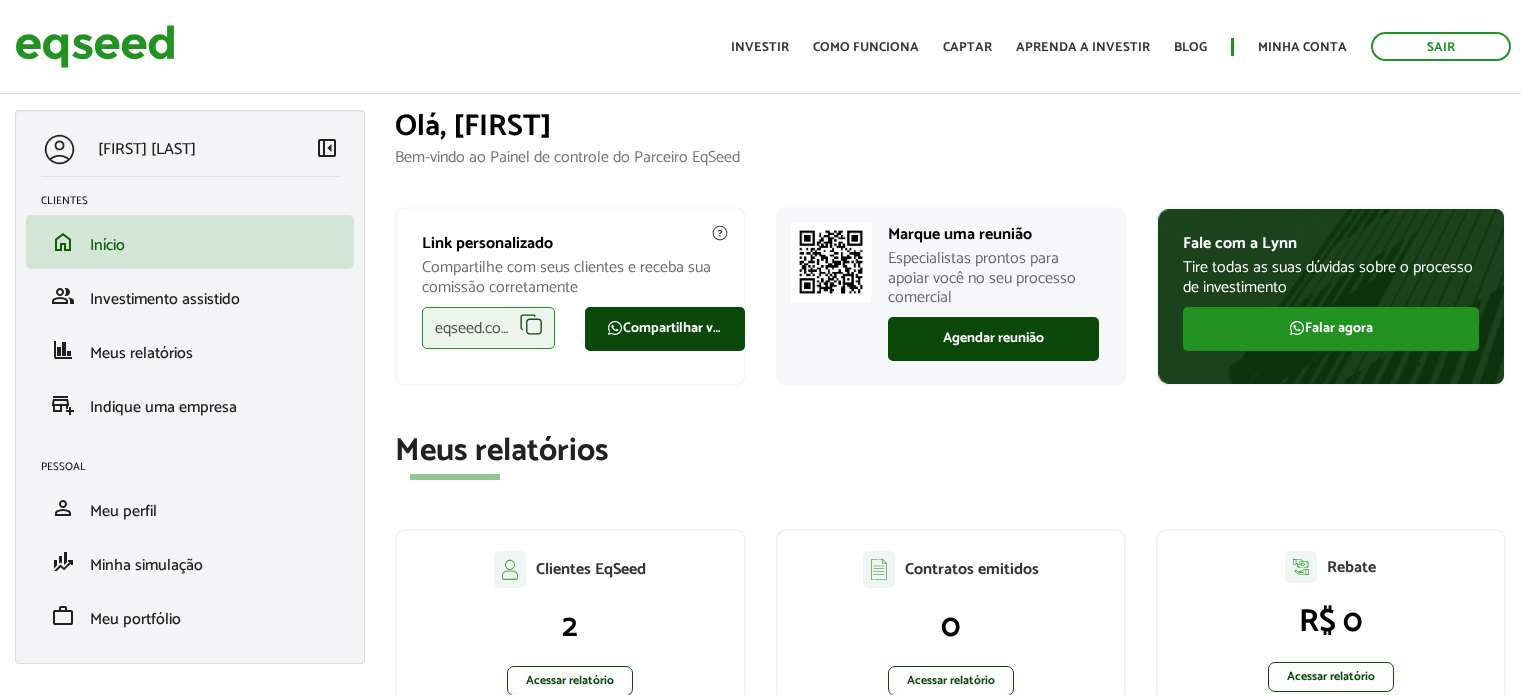 scroll, scrollTop: 0, scrollLeft: 0, axis: both 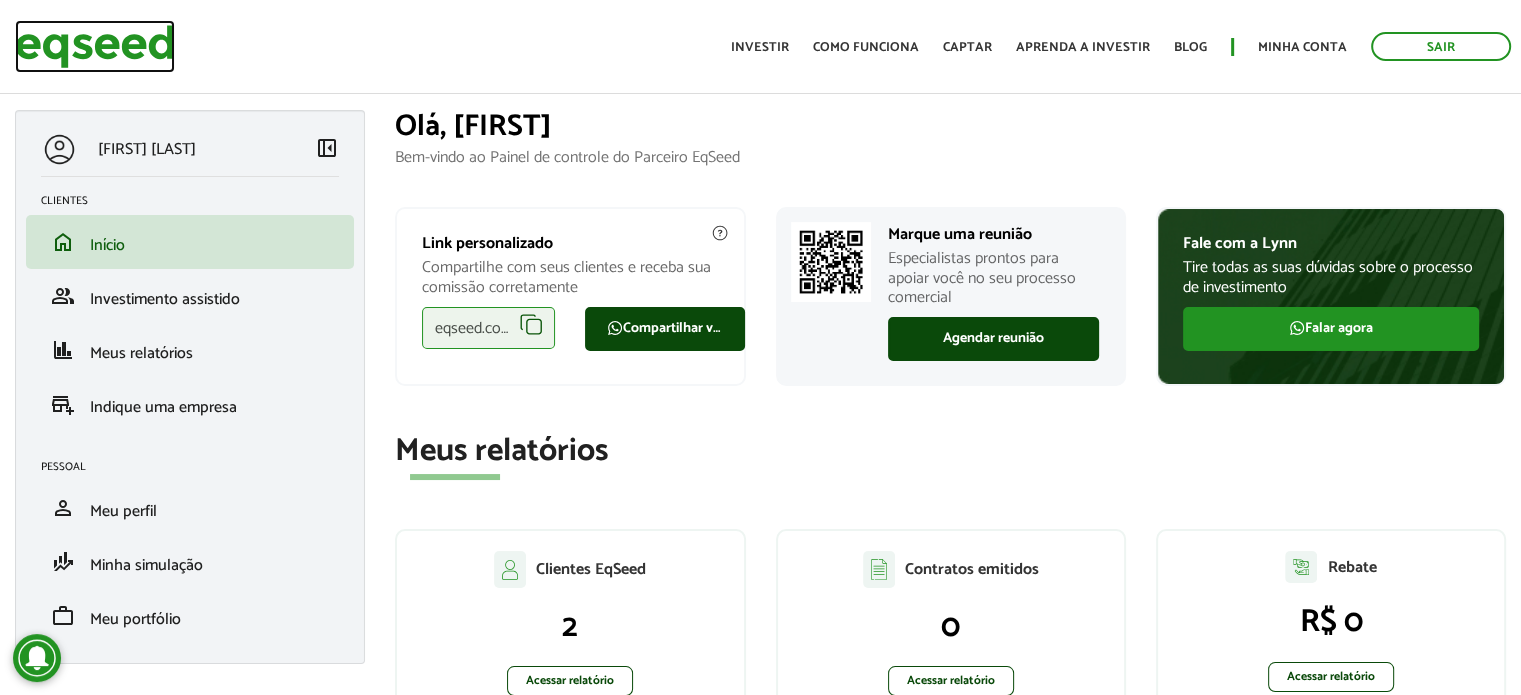 click at bounding box center [95, 46] 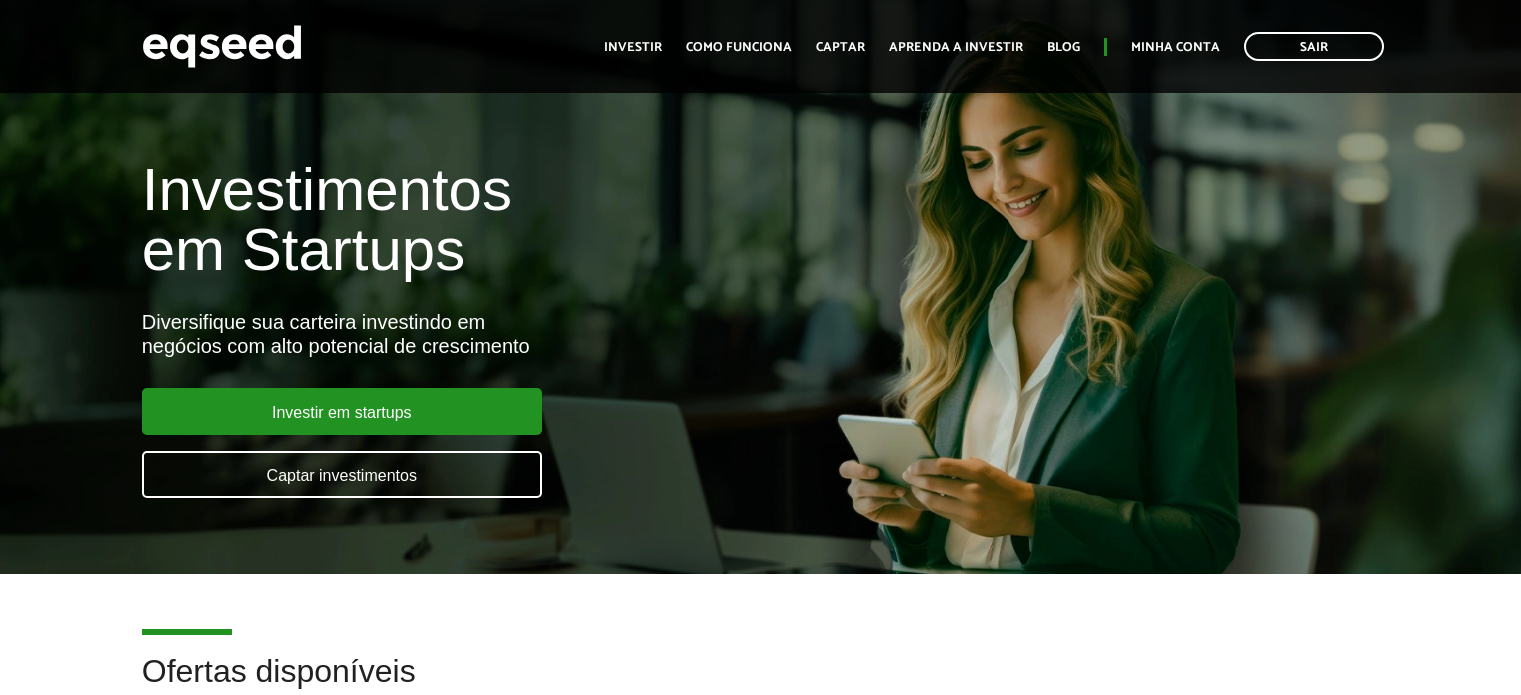scroll, scrollTop: 400, scrollLeft: 0, axis: vertical 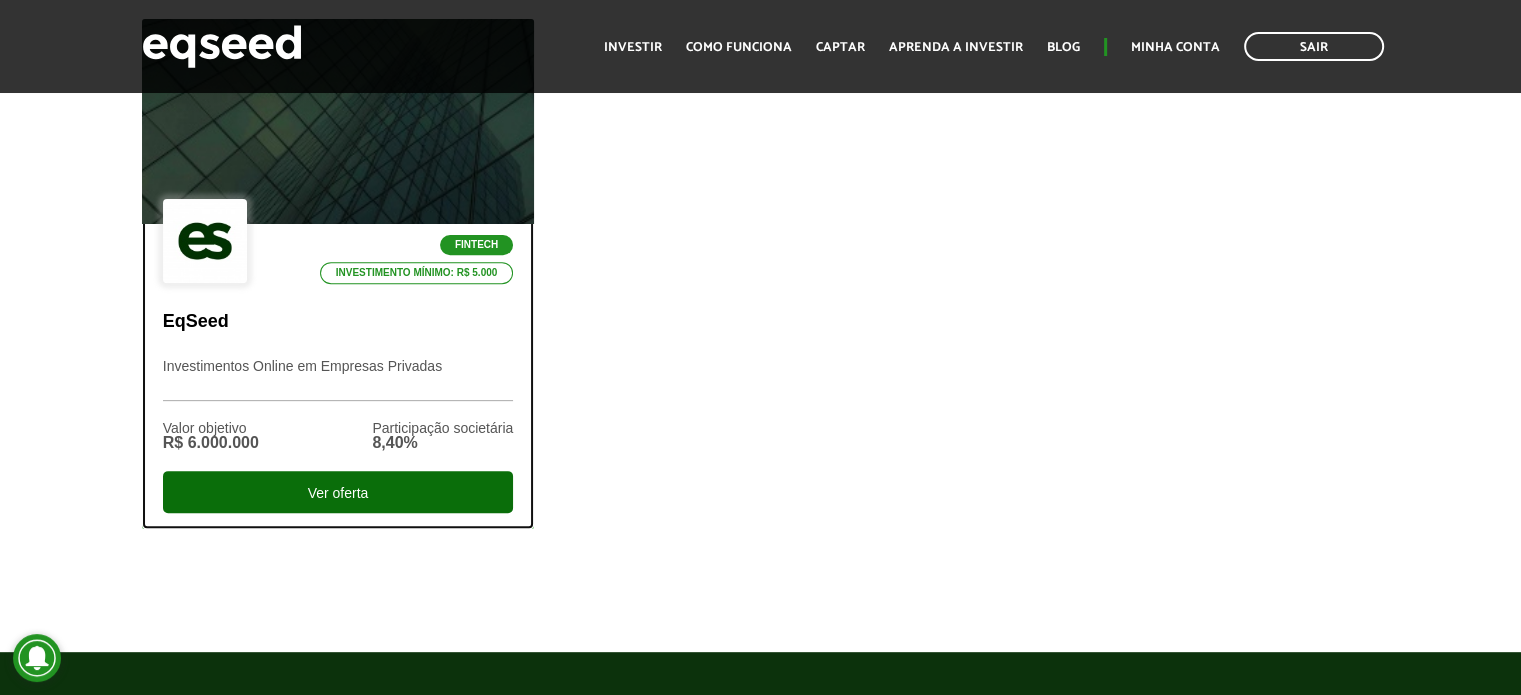 click on "Ver oferta" at bounding box center [338, 492] 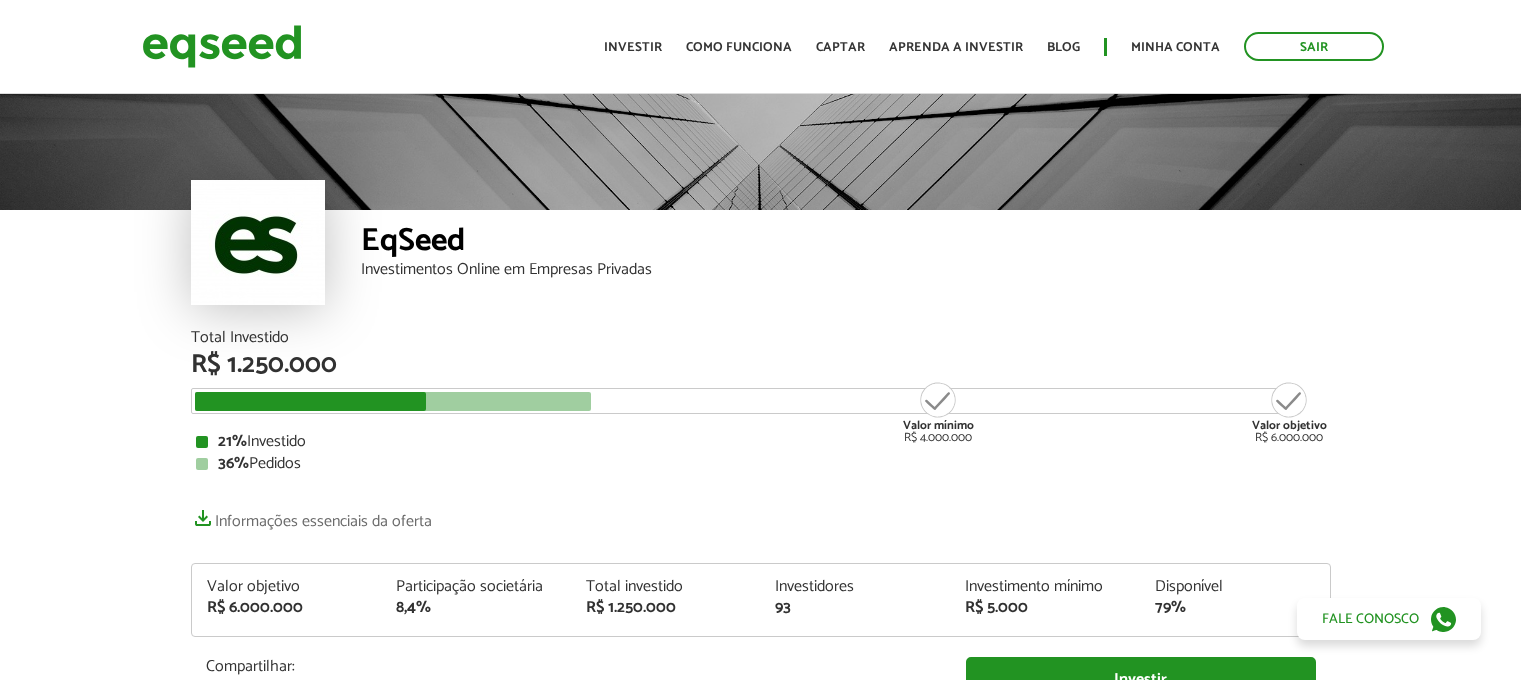scroll, scrollTop: 0, scrollLeft: 0, axis: both 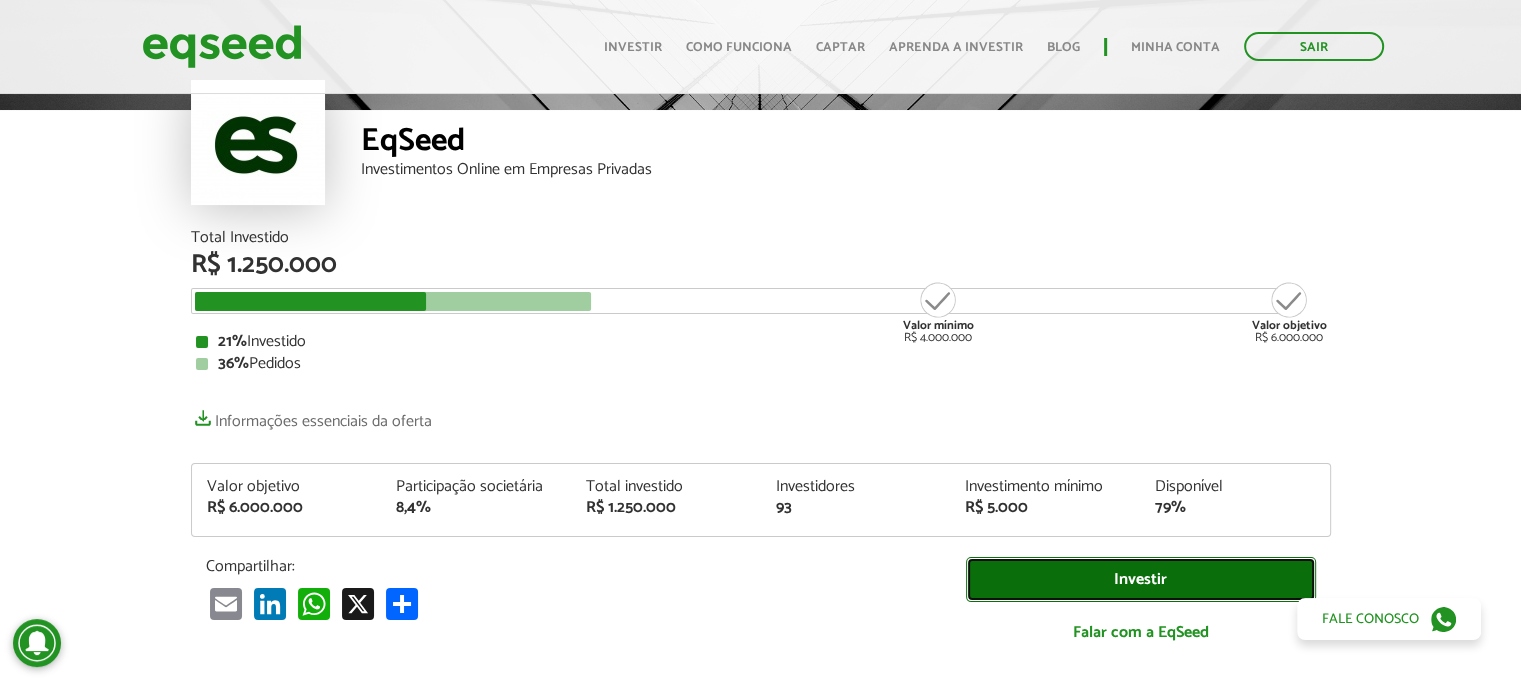 click on "Investir" at bounding box center (1141, 579) 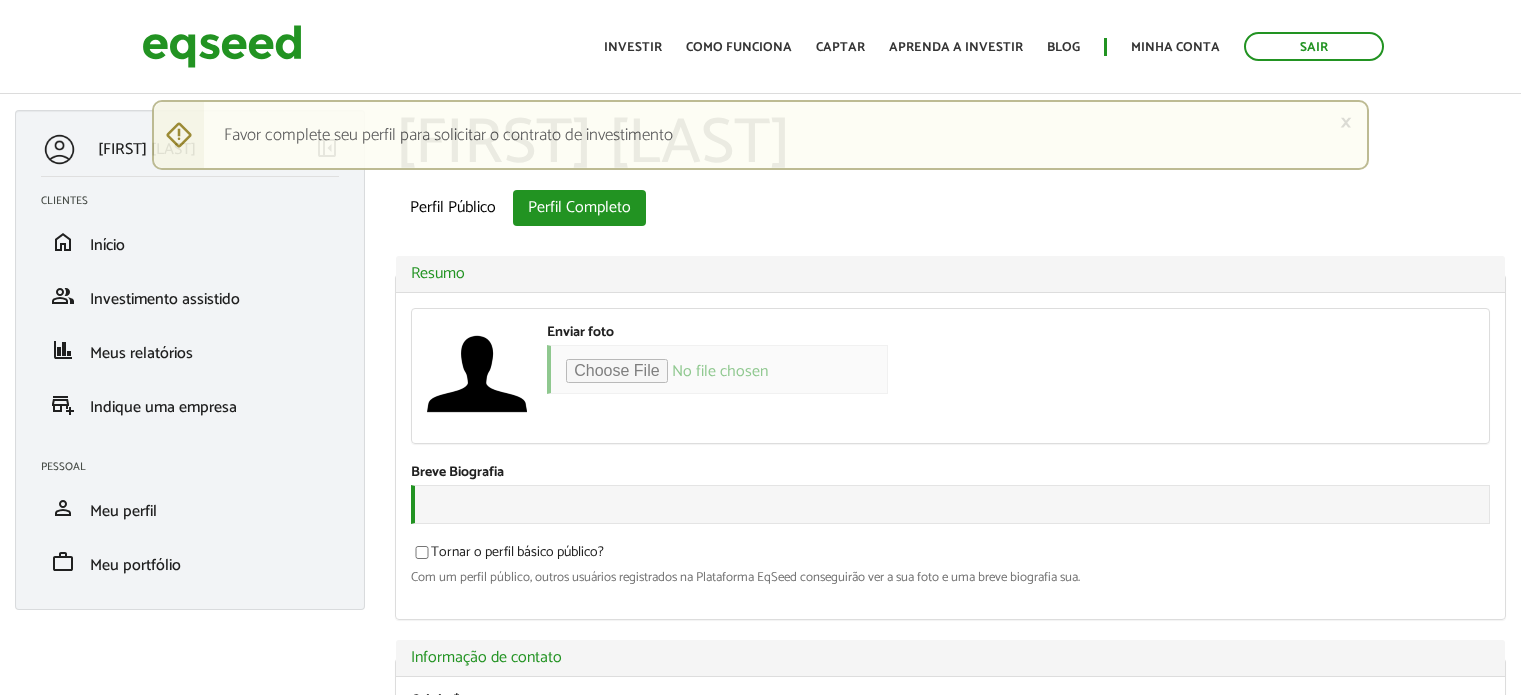 scroll, scrollTop: 0, scrollLeft: 0, axis: both 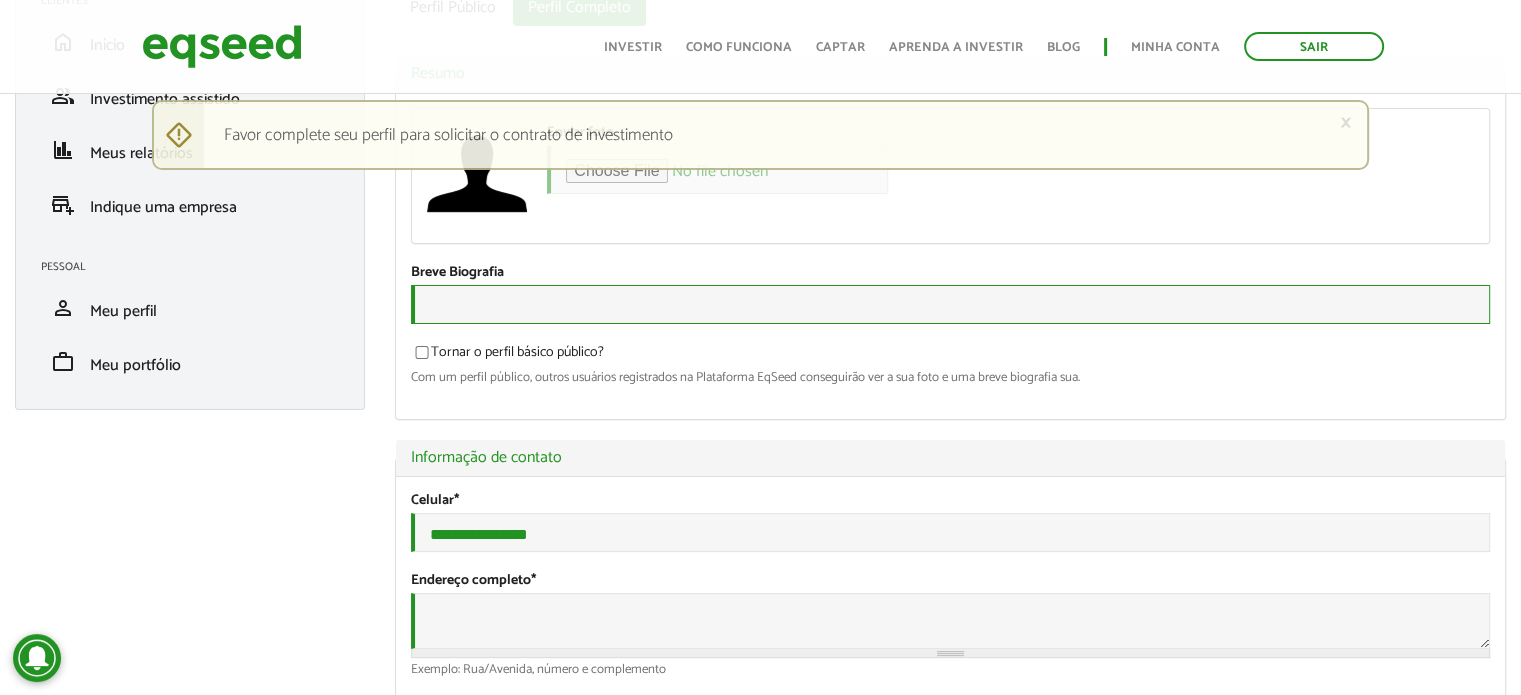 click on "Breve Biografia" at bounding box center (950, 304) 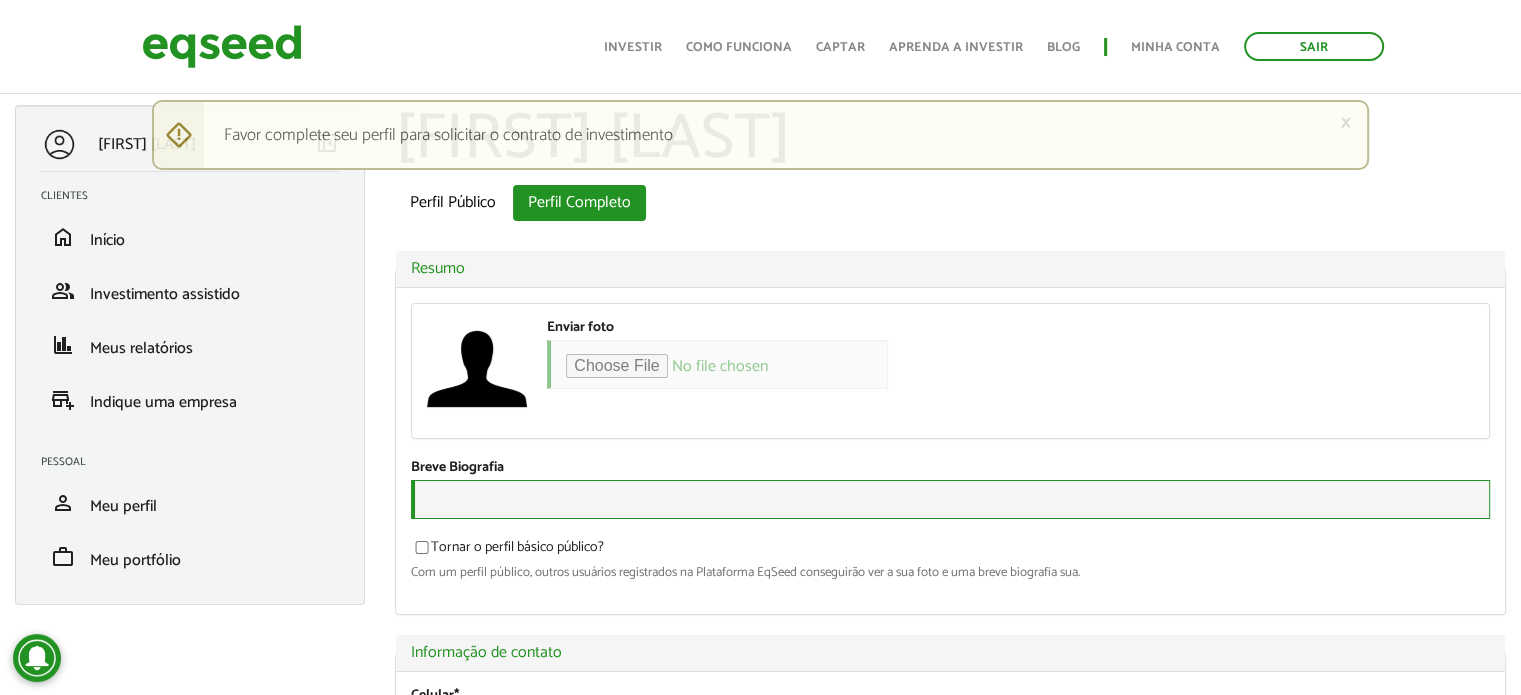 scroll, scrollTop: 0, scrollLeft: 0, axis: both 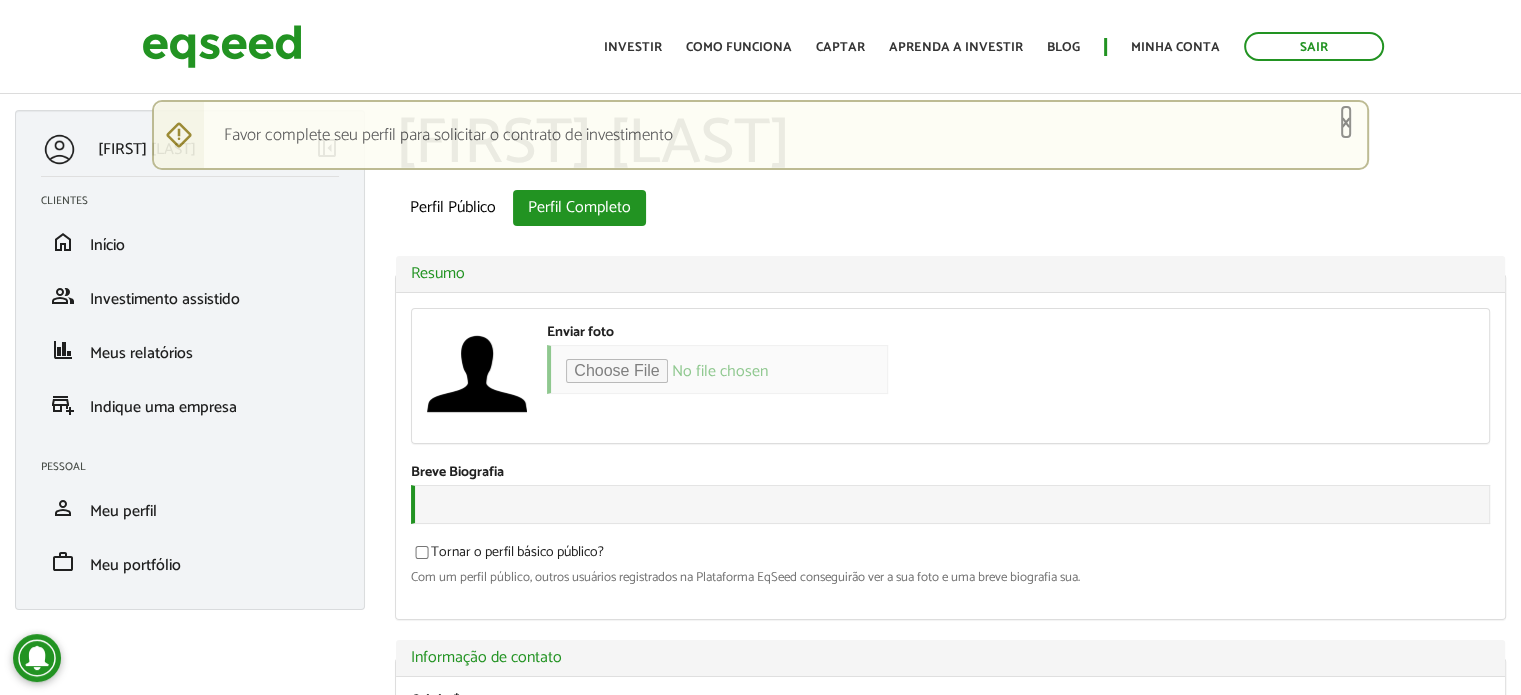 click on "×" at bounding box center [1346, 122] 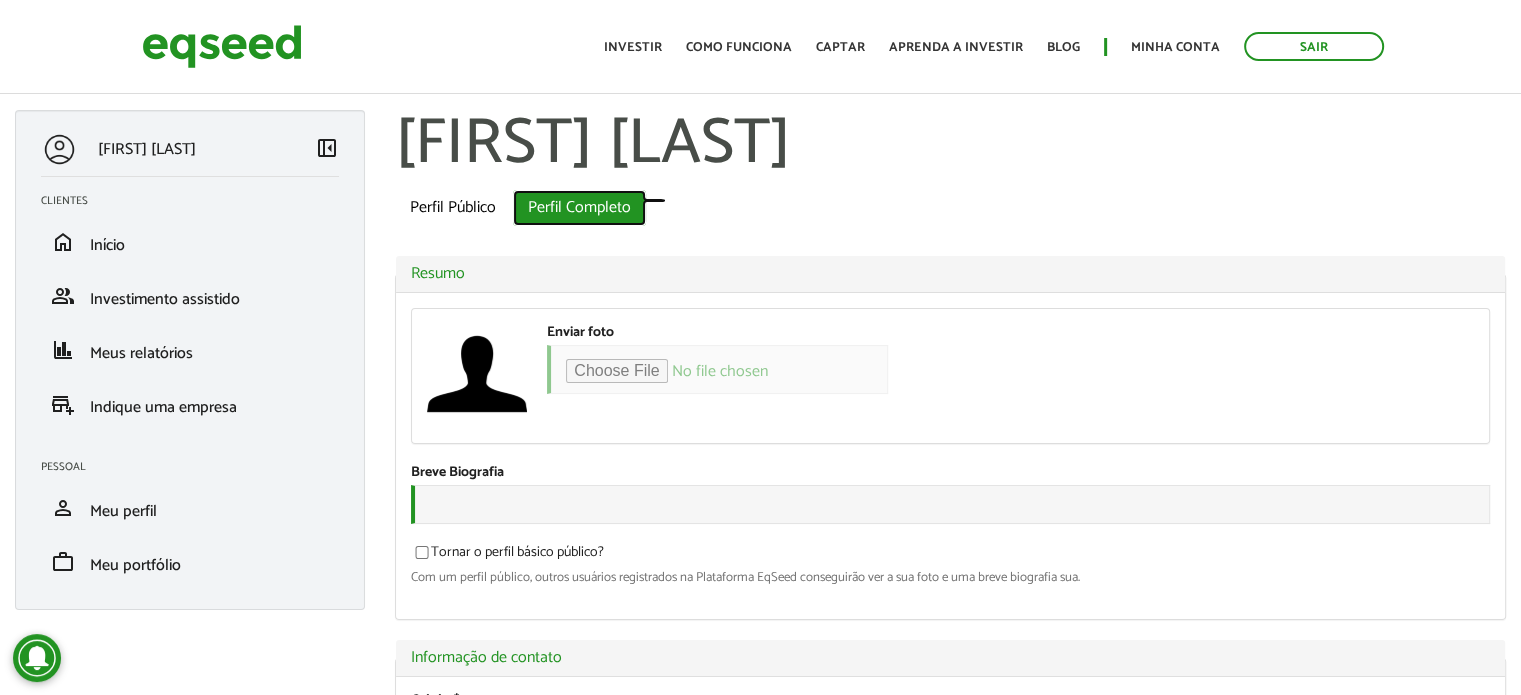 click on "Perfil Completo (aba ativa)" at bounding box center [579, 208] 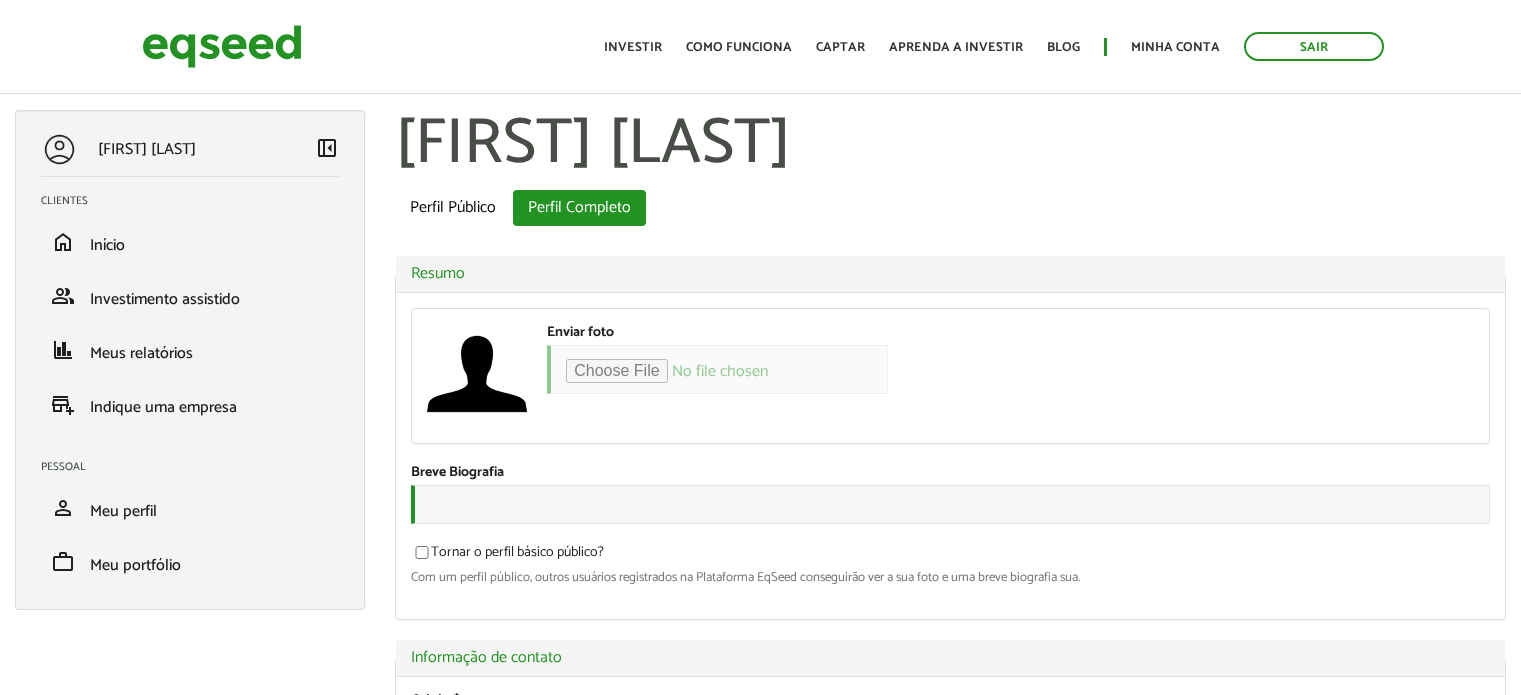 scroll, scrollTop: 0, scrollLeft: 0, axis: both 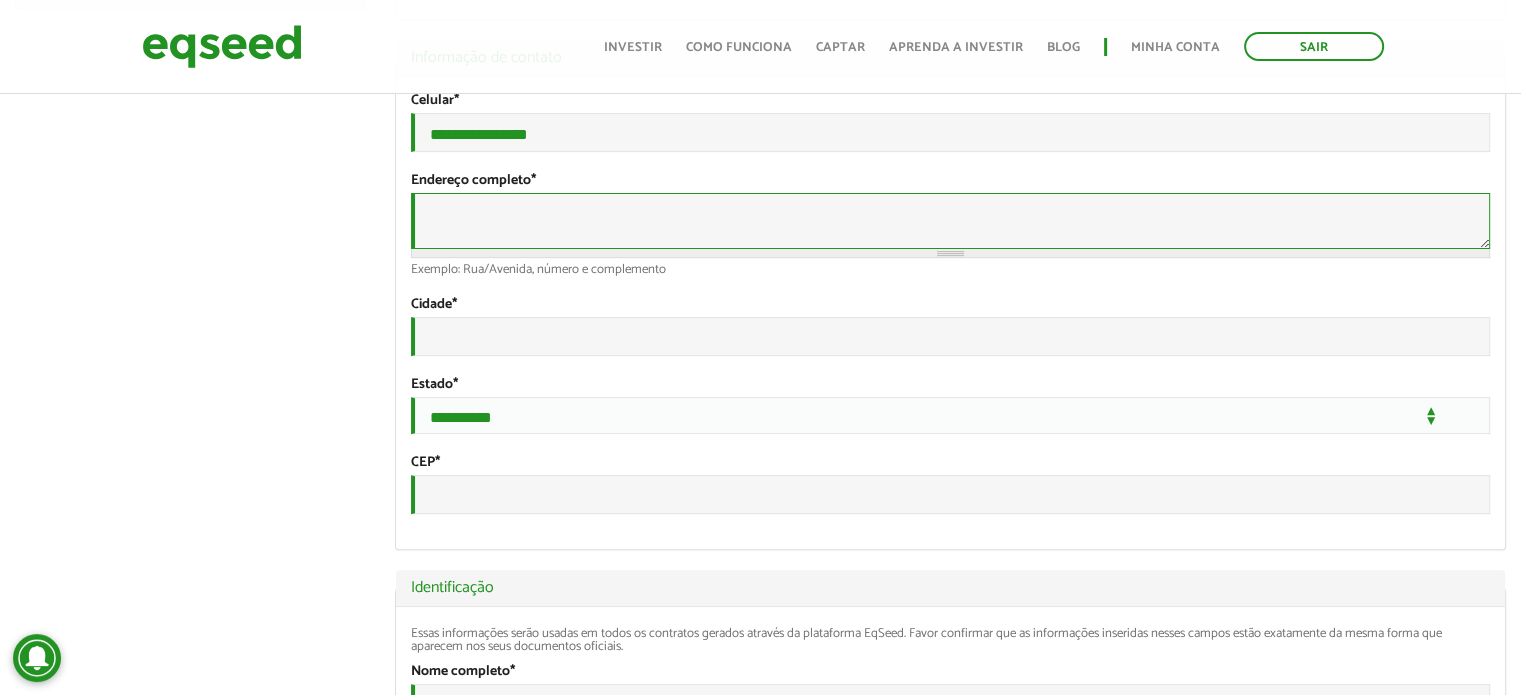 click on "Endereço completo  *" at bounding box center [950, 221] 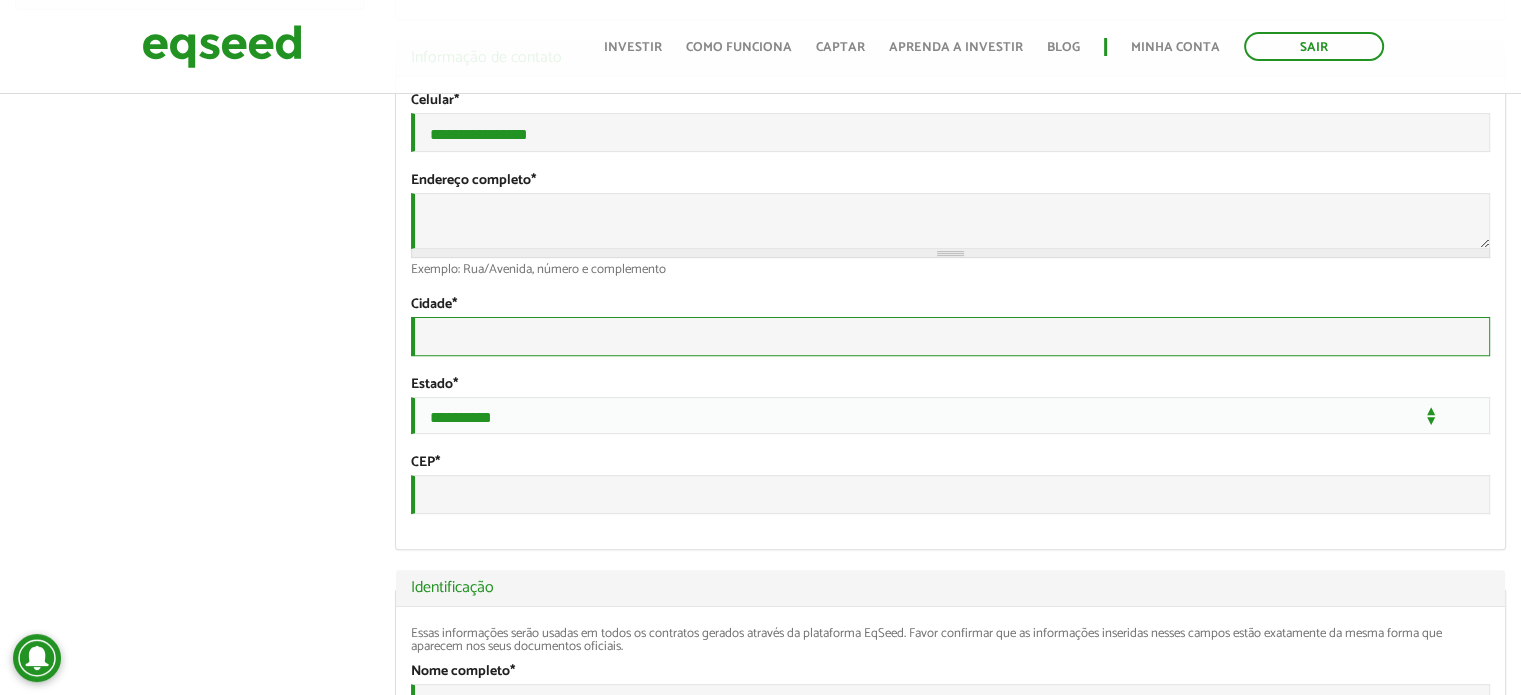 click on "Cidade  *" at bounding box center (950, 336) 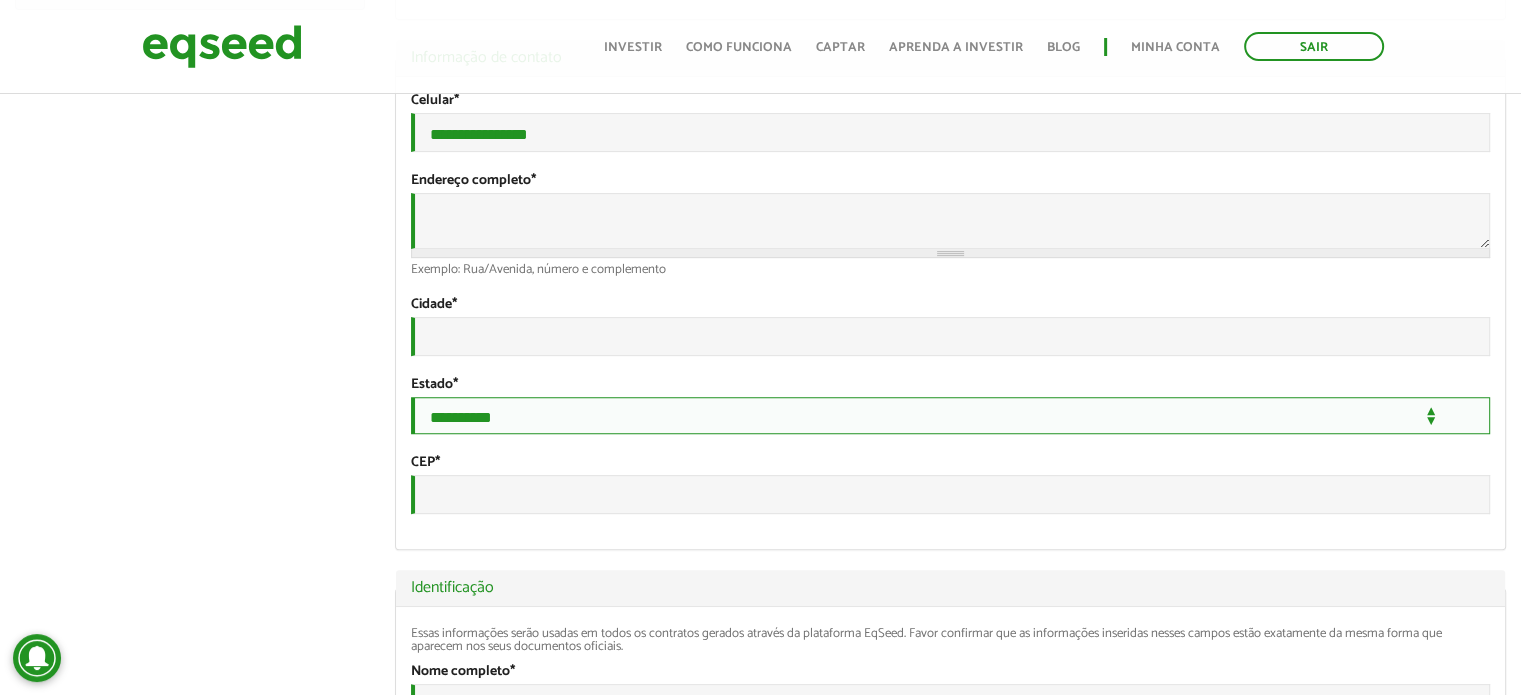 click on "**********" at bounding box center (950, 415) 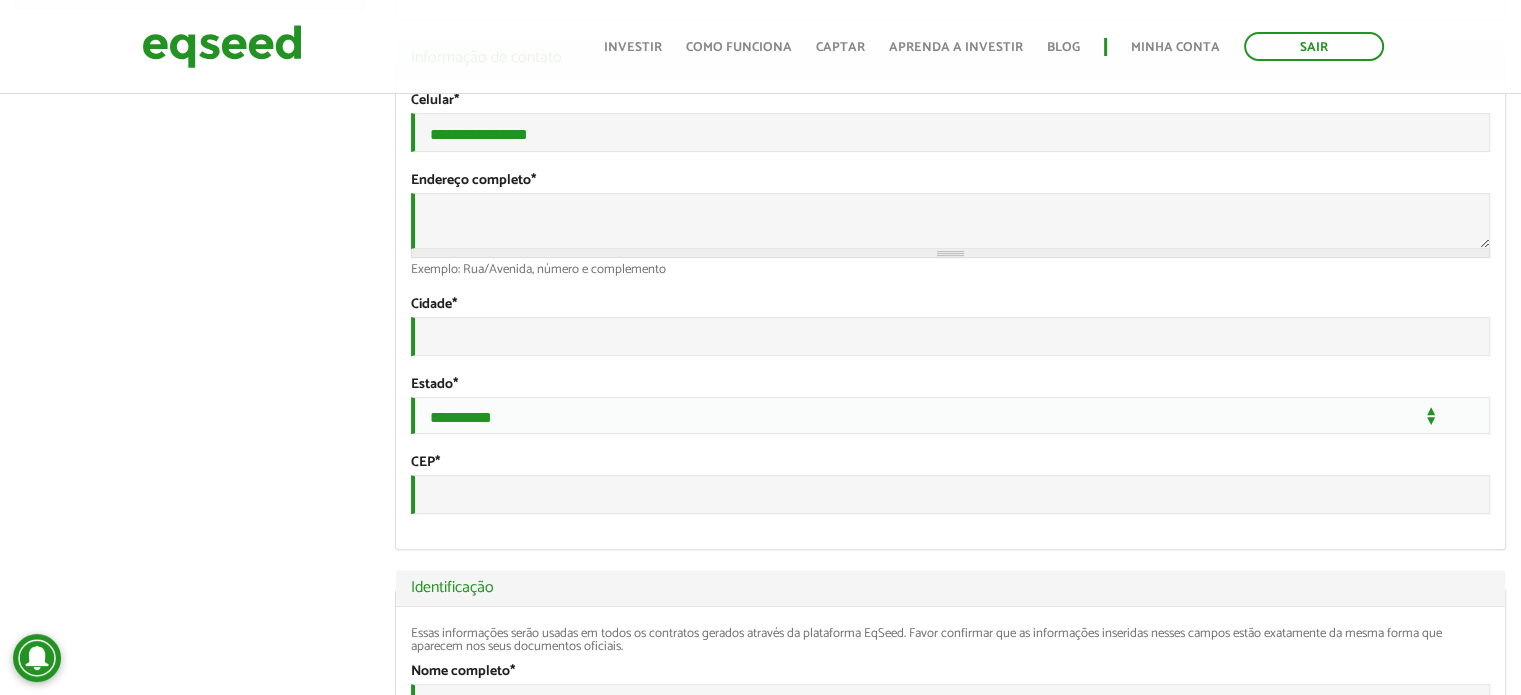 click on "**********" at bounding box center (950, 313) 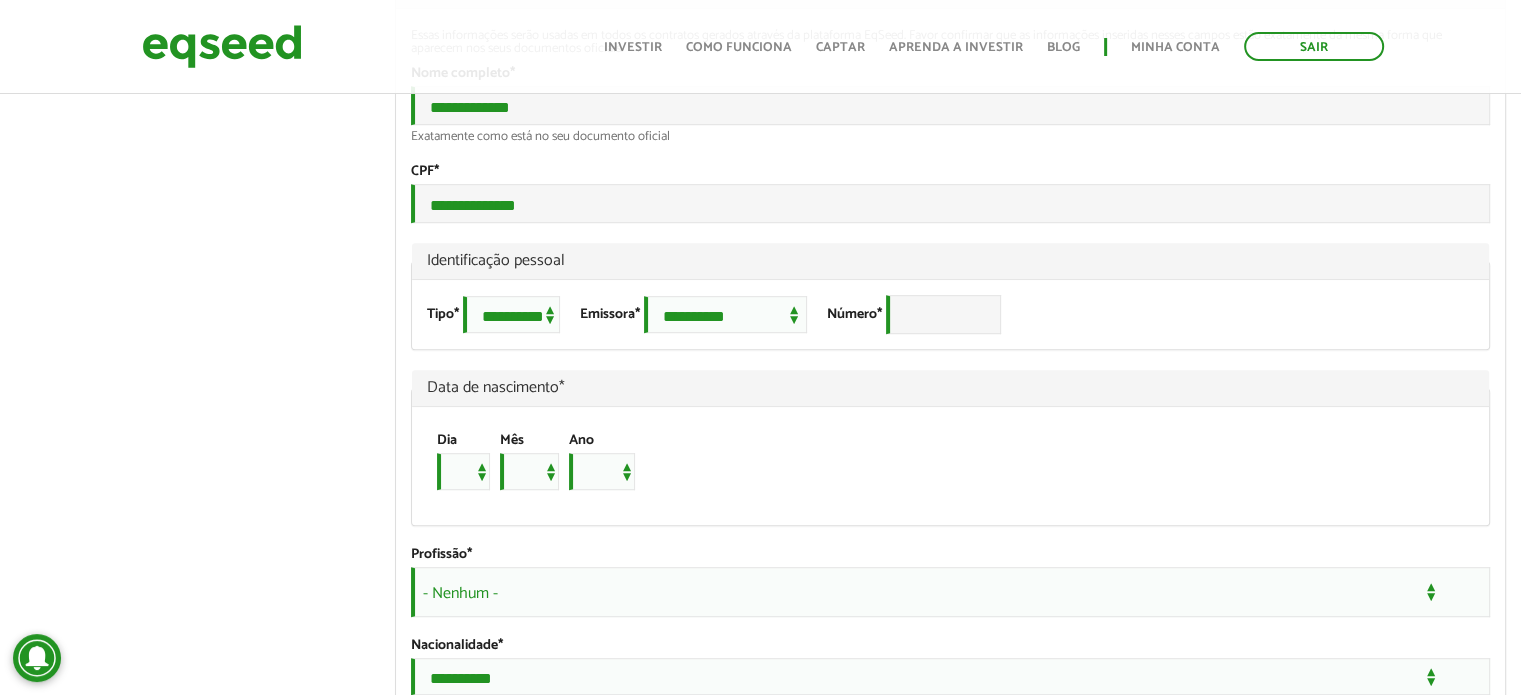 scroll, scrollTop: 1200, scrollLeft: 0, axis: vertical 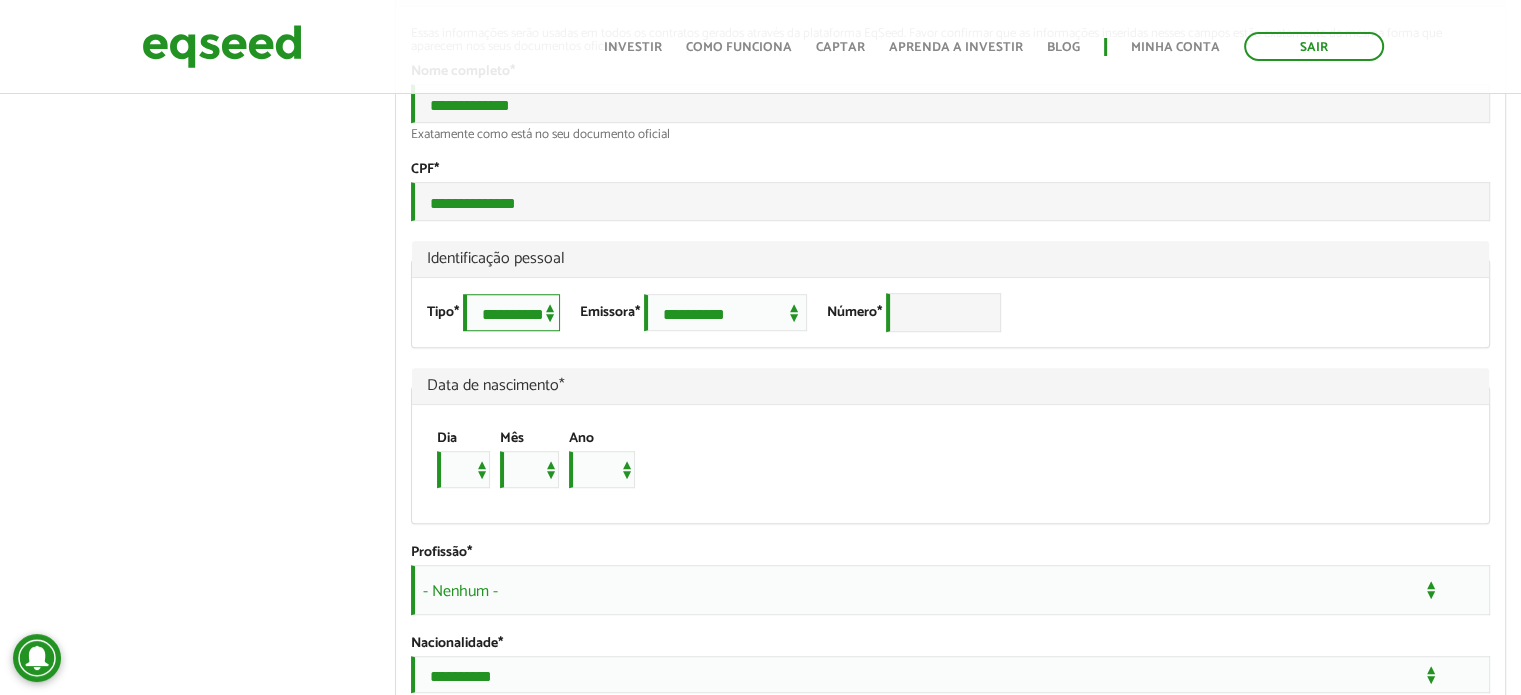 click on "**********" at bounding box center (511, 312) 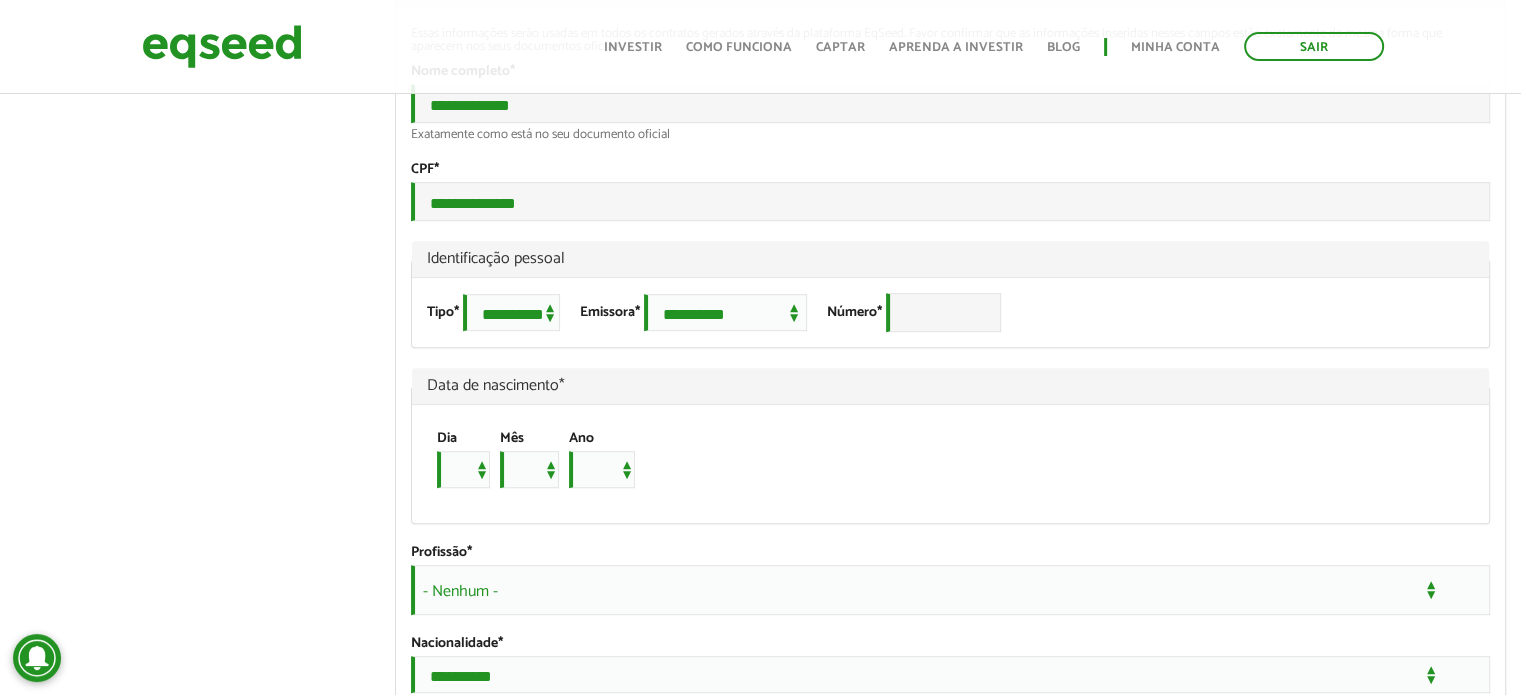 click on "**********" at bounding box center (950, 312) 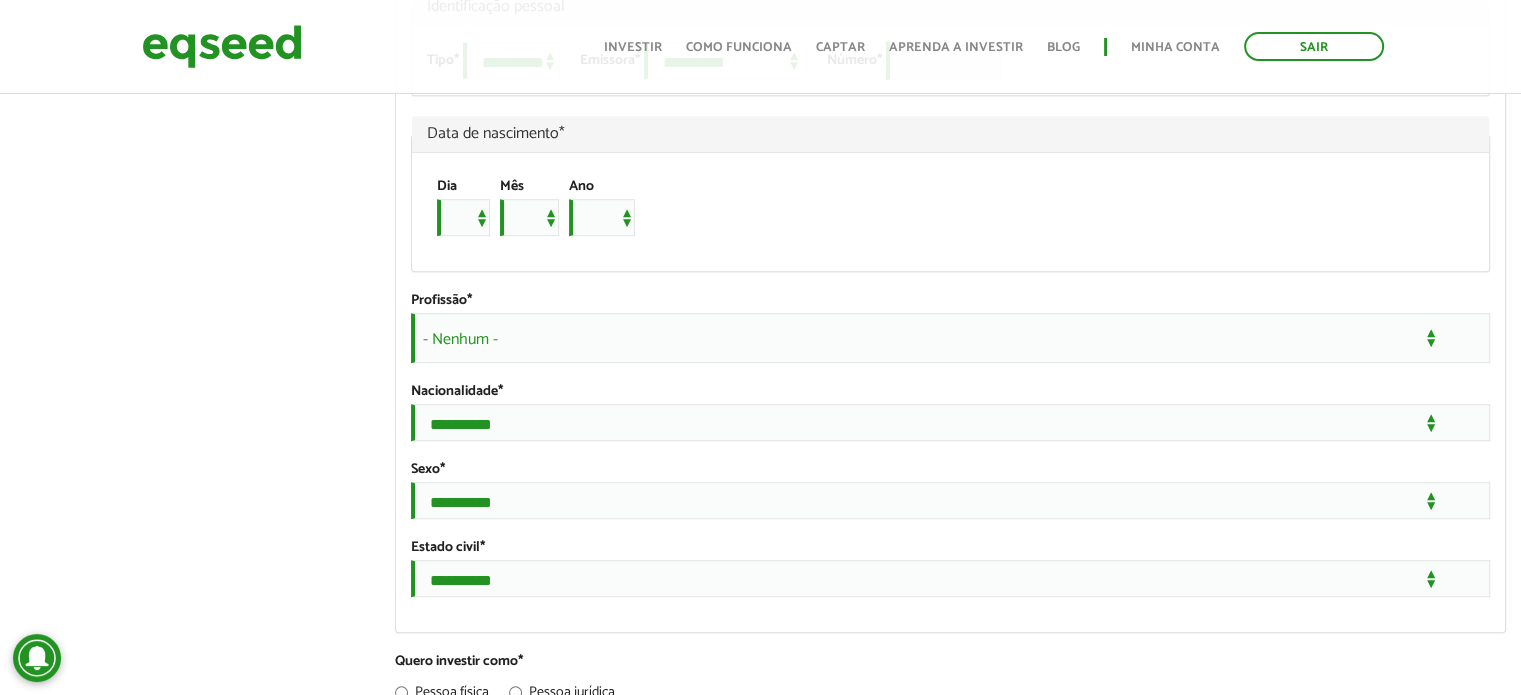 scroll, scrollTop: 1600, scrollLeft: 0, axis: vertical 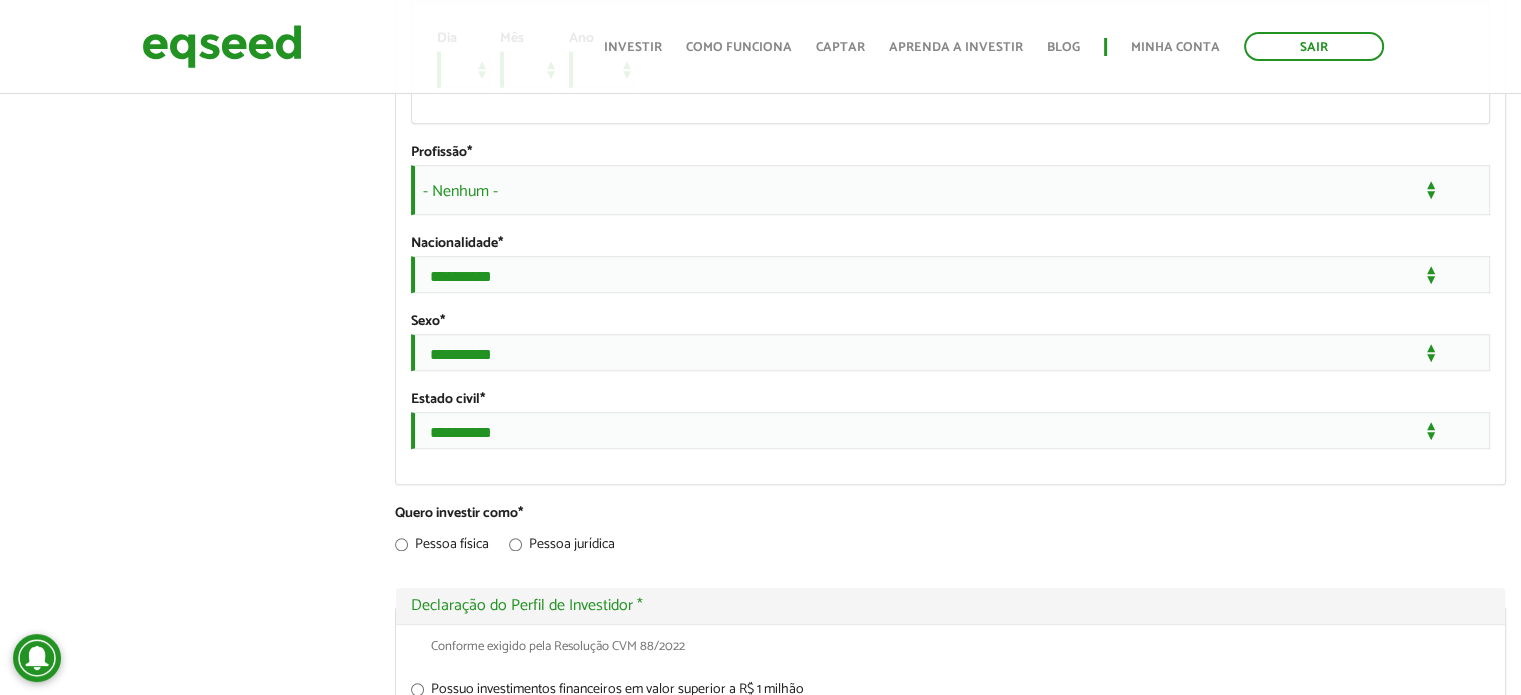 click on "- Nenhum -" at bounding box center [950, 190] 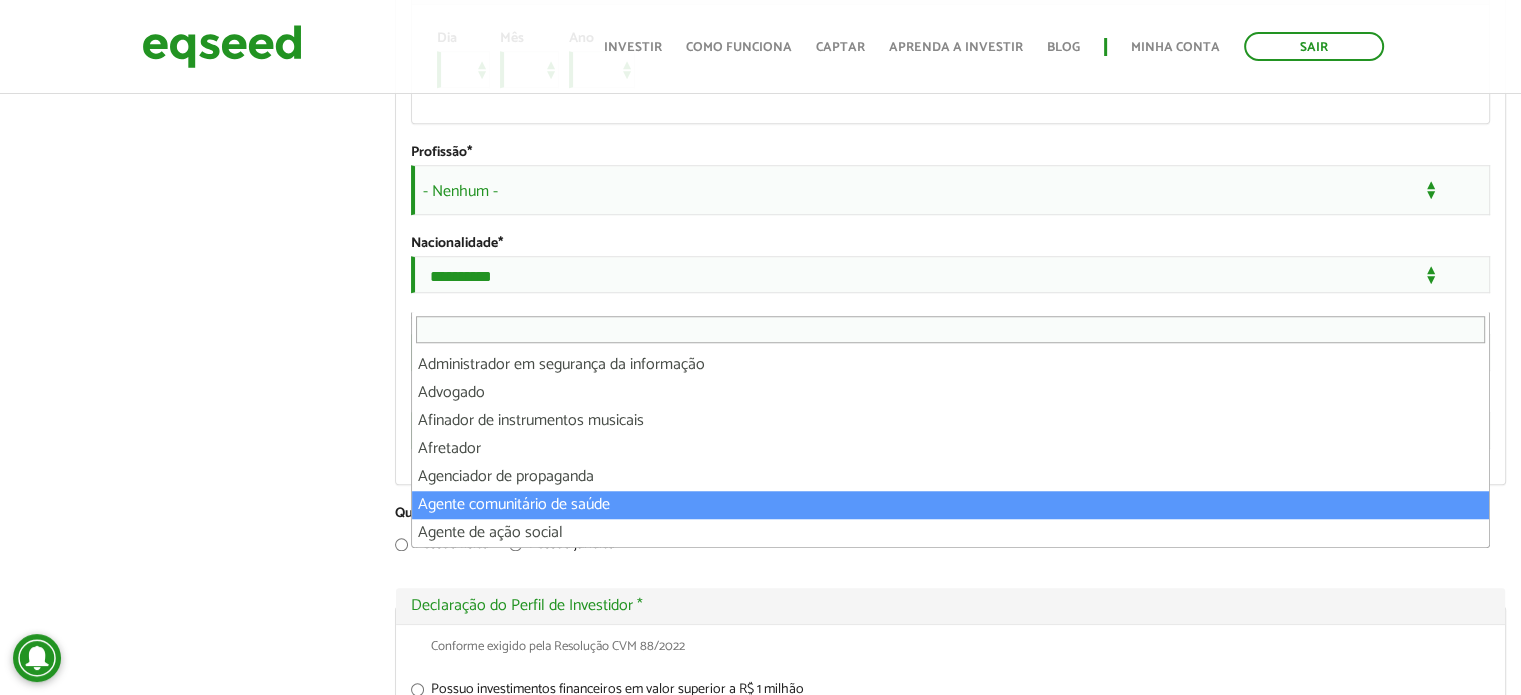 scroll, scrollTop: 300, scrollLeft: 0, axis: vertical 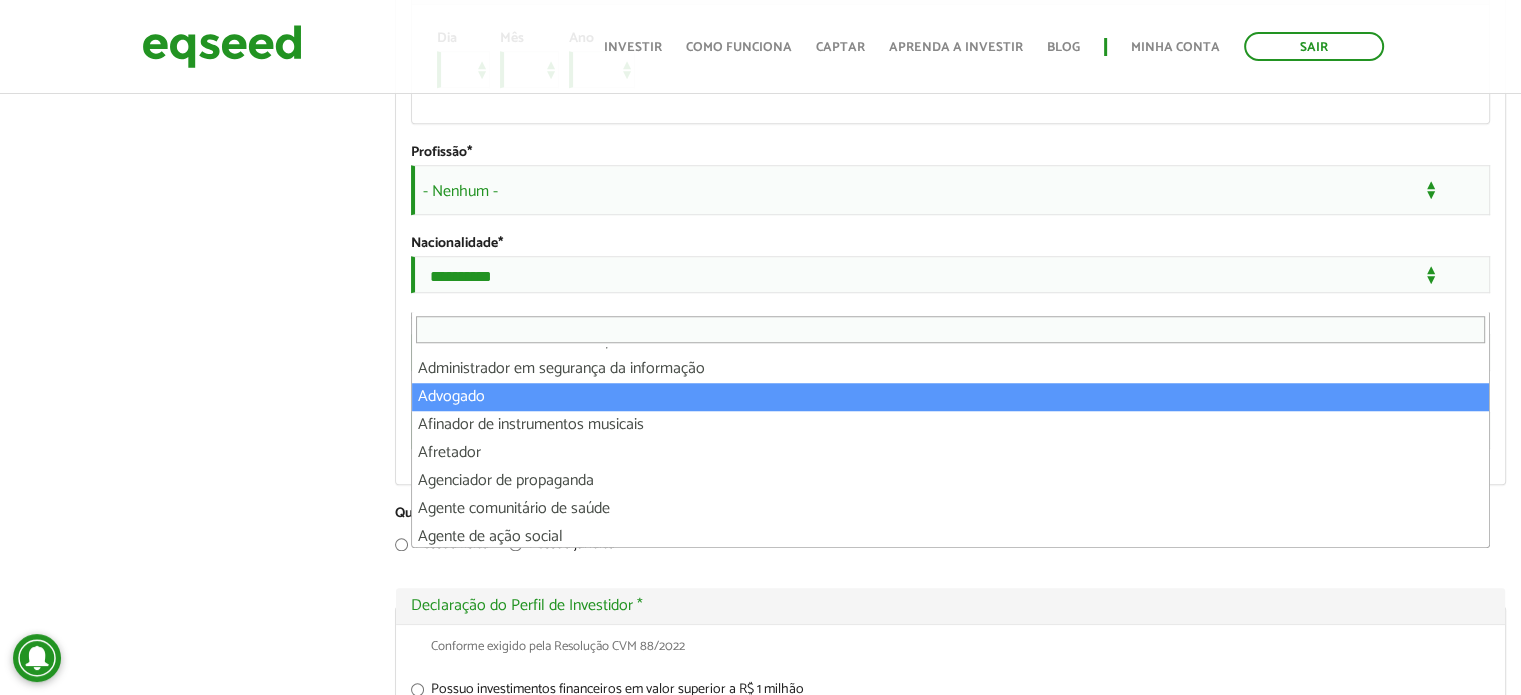 click on "[FIRST] [LAST]
left_panel_close
Clientes
home Início
group Investimento assistido
finance Meus relatórios
add_business Indique uma empresa
Pessoal
person Meu perfil
finance_mode Minha simulação
work Meu portfólio
[FIRST] [LAST]
Abas primárias Perfil Público
Perfil Completo (aba ativa)
Ocultar Resumo
Foto
Enviar foto
Seu rosto virtual ou imagem. Imagens maiores que 1024x1024 pixels serão reduzidas.
Breve Biografia" at bounding box center [760, 452] 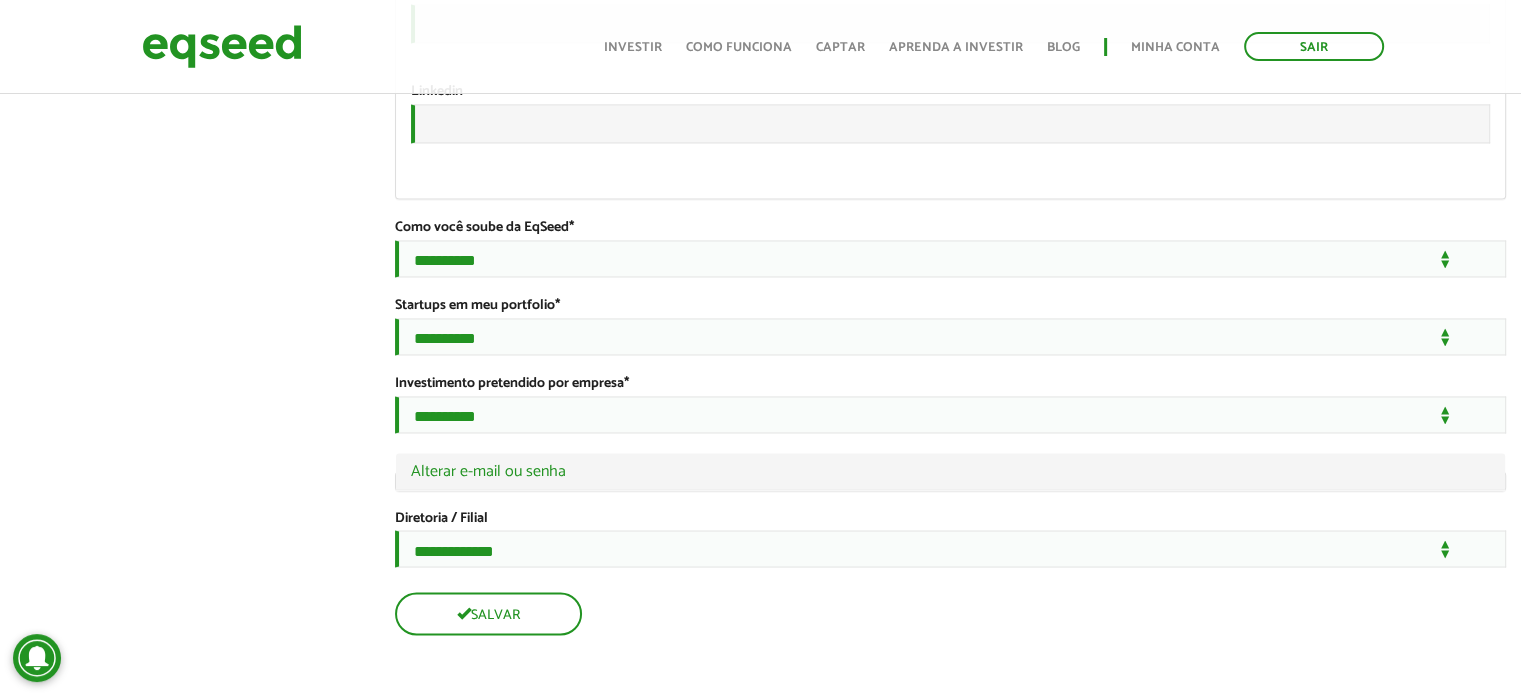 scroll, scrollTop: 3500, scrollLeft: 0, axis: vertical 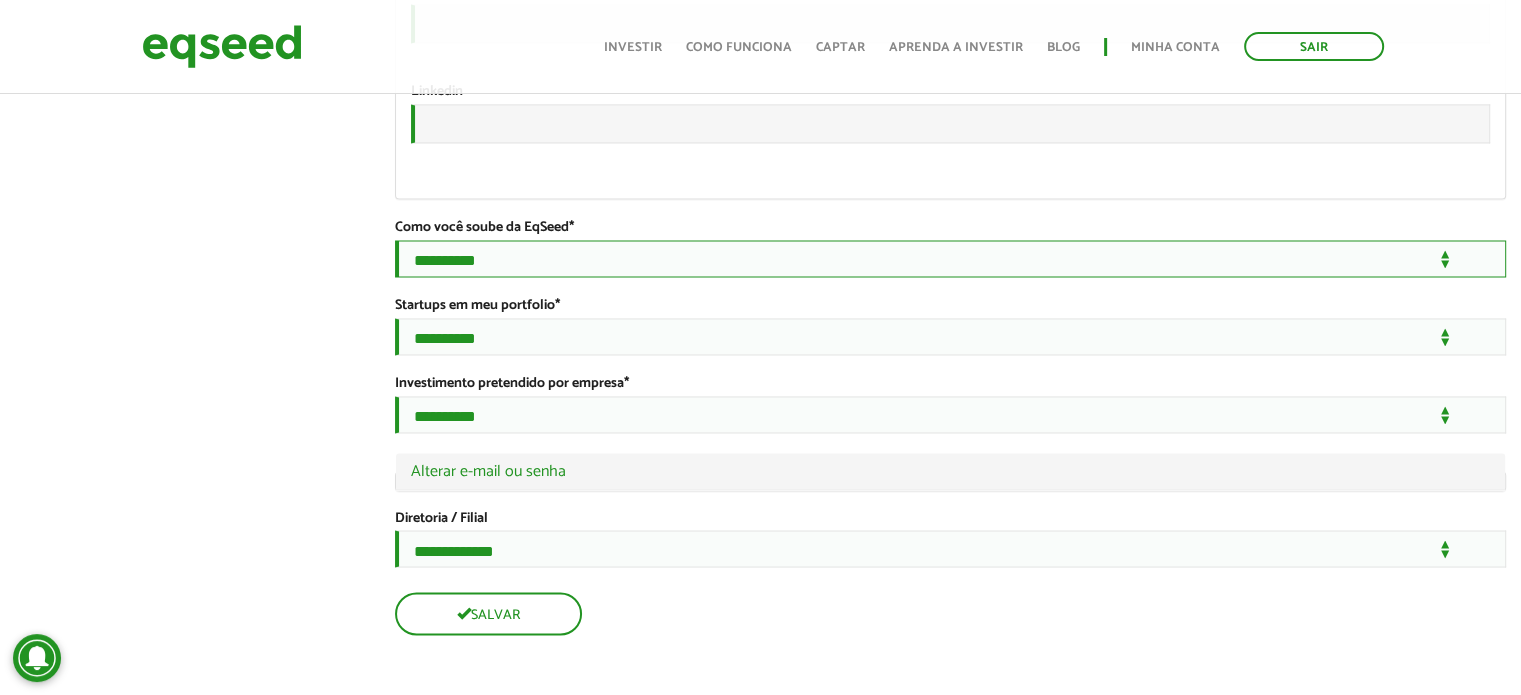 click on "**********" at bounding box center [950, 258] 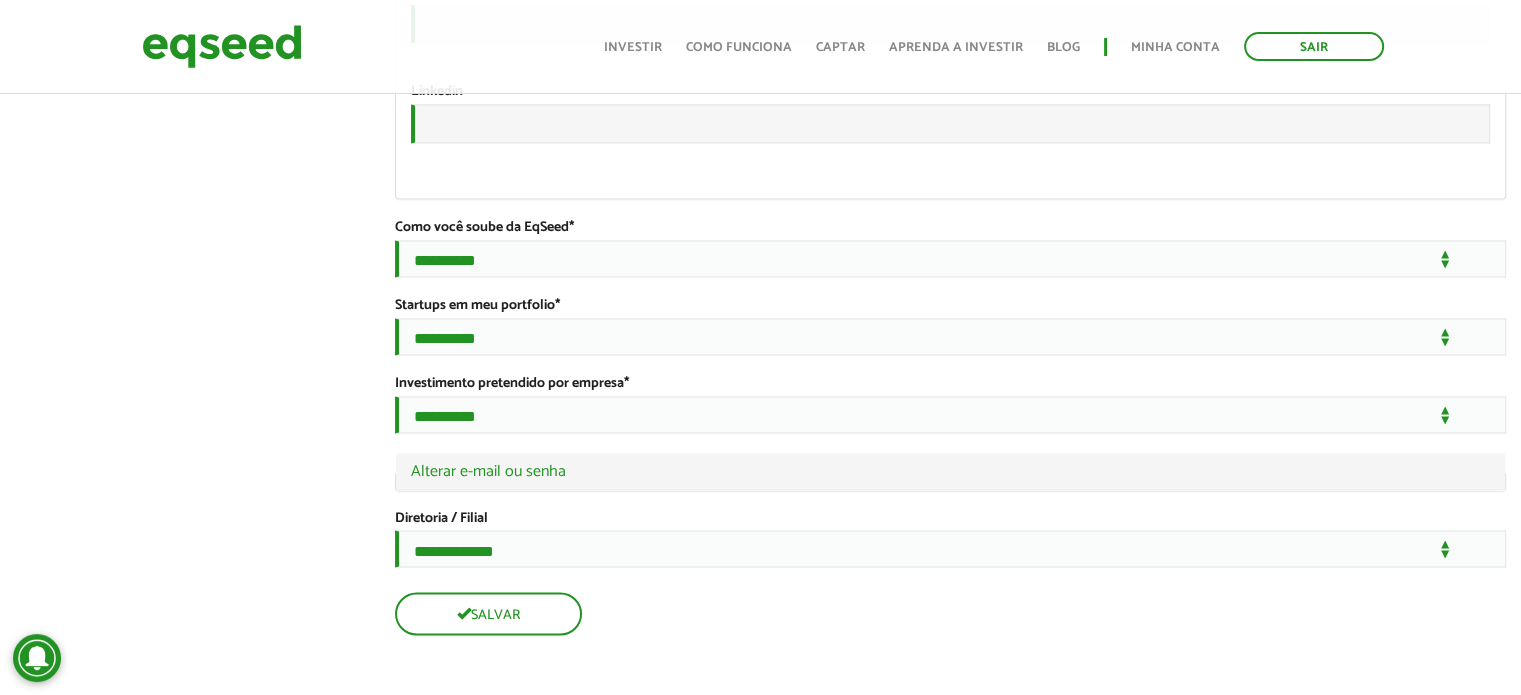 click on "[FIRST] [LAST]
left_panel_close
Clientes
home Início
group Investimento assistido
finance Meus relatórios
add_business Indique uma empresa
Pessoal
person Meu perfil
finance_mode Minha simulação
work Meu portfólio
[FIRST] [LAST]
Abas primárias Perfil Público
Perfil Completo (aba ativa)
Ocultar Resumo
Foto
Enviar foto
Seu rosto virtual ou imagem. Imagens maiores que 1024x1024 pixels serão reduzidas.
Breve Biografia" at bounding box center [760, -1288] 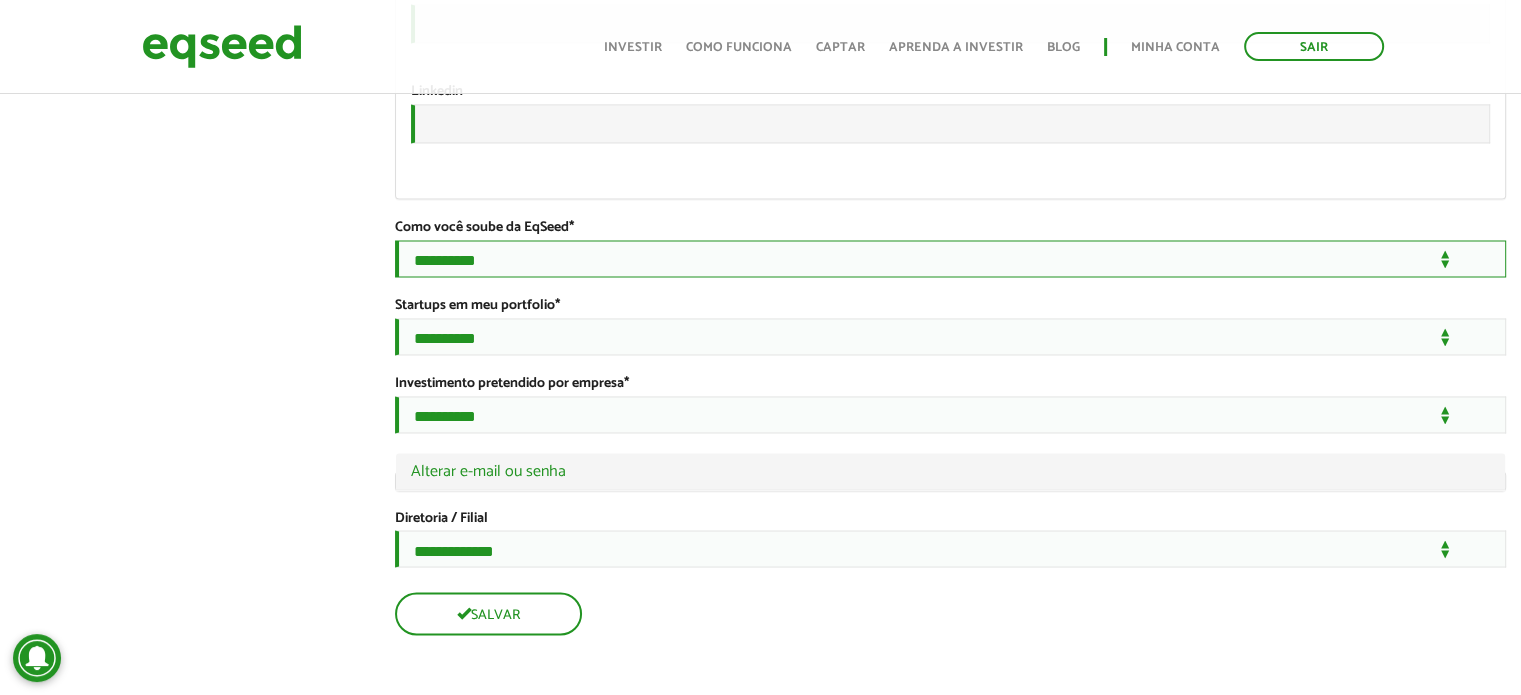 click on "**********" at bounding box center [950, 258] 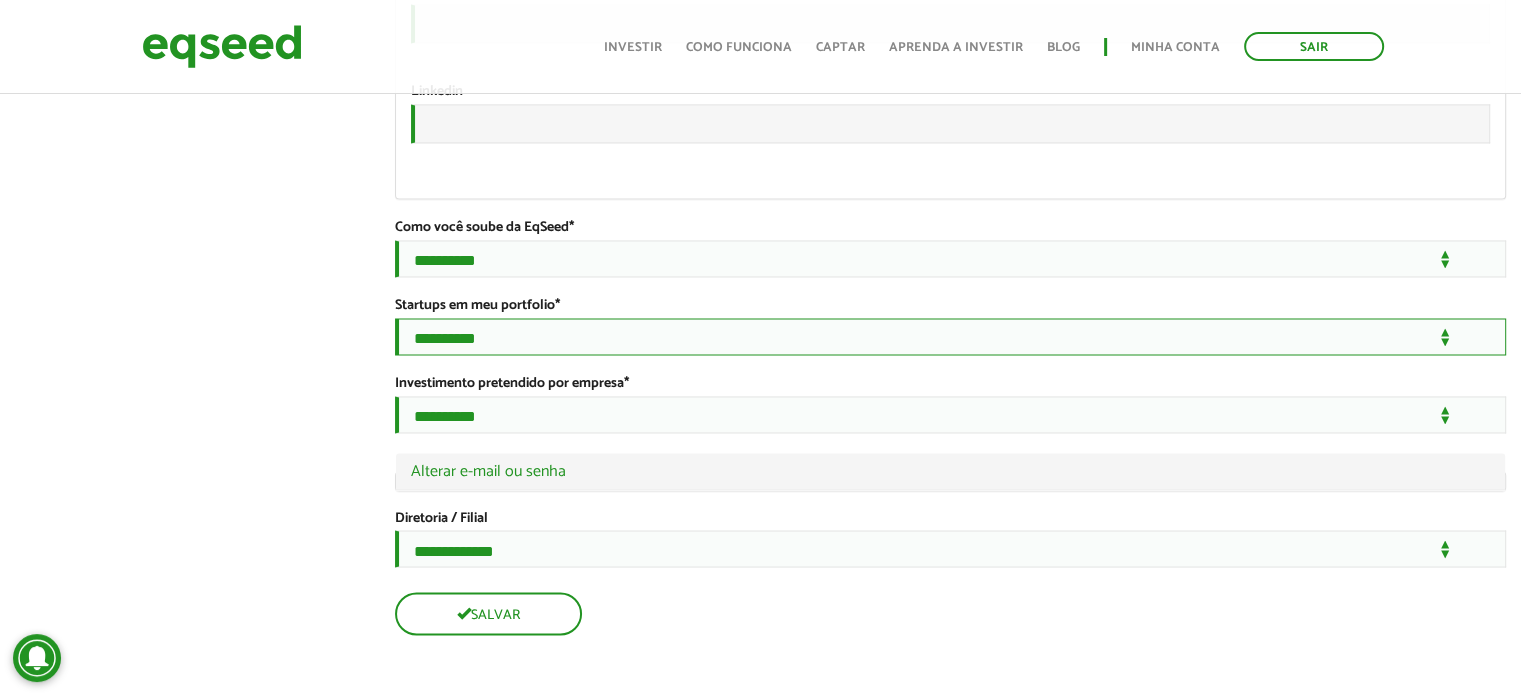 click on "**********" at bounding box center [950, 336] 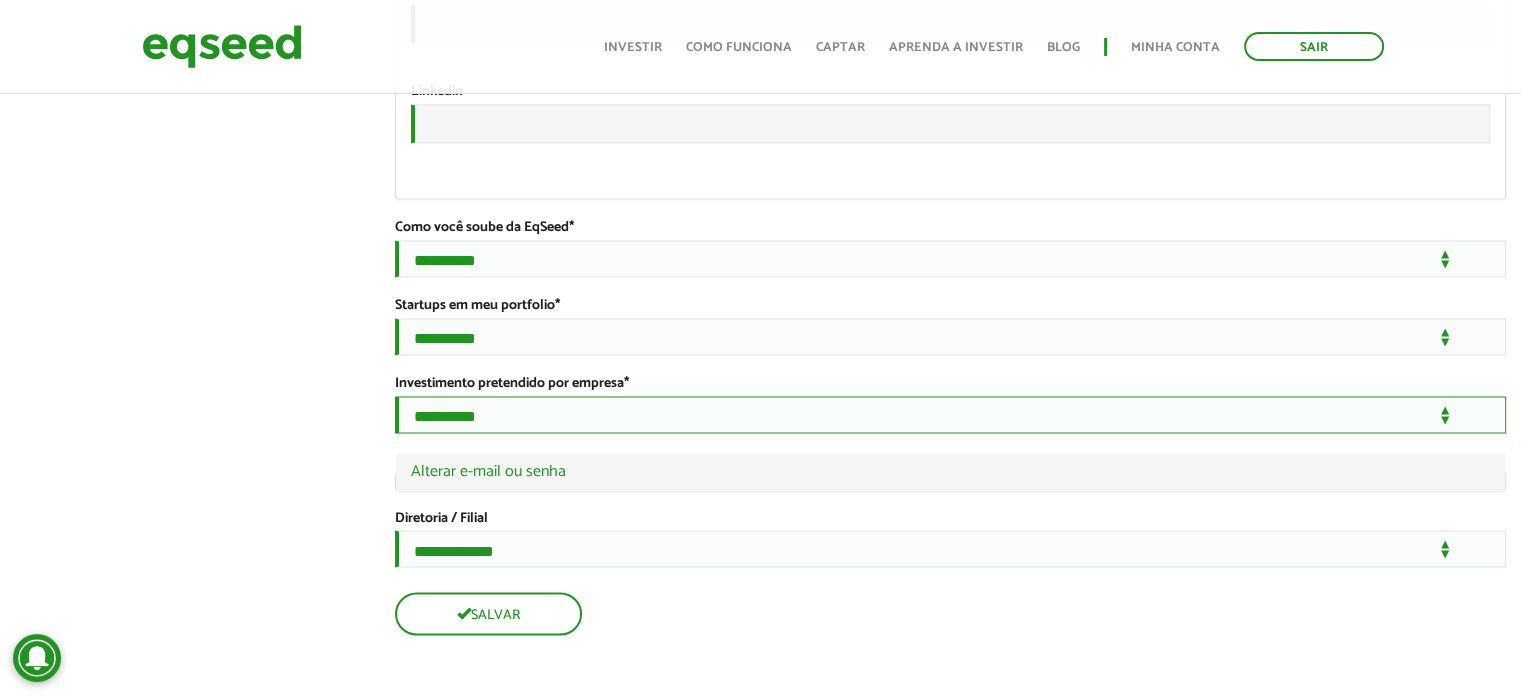 click on "**********" at bounding box center [950, 414] 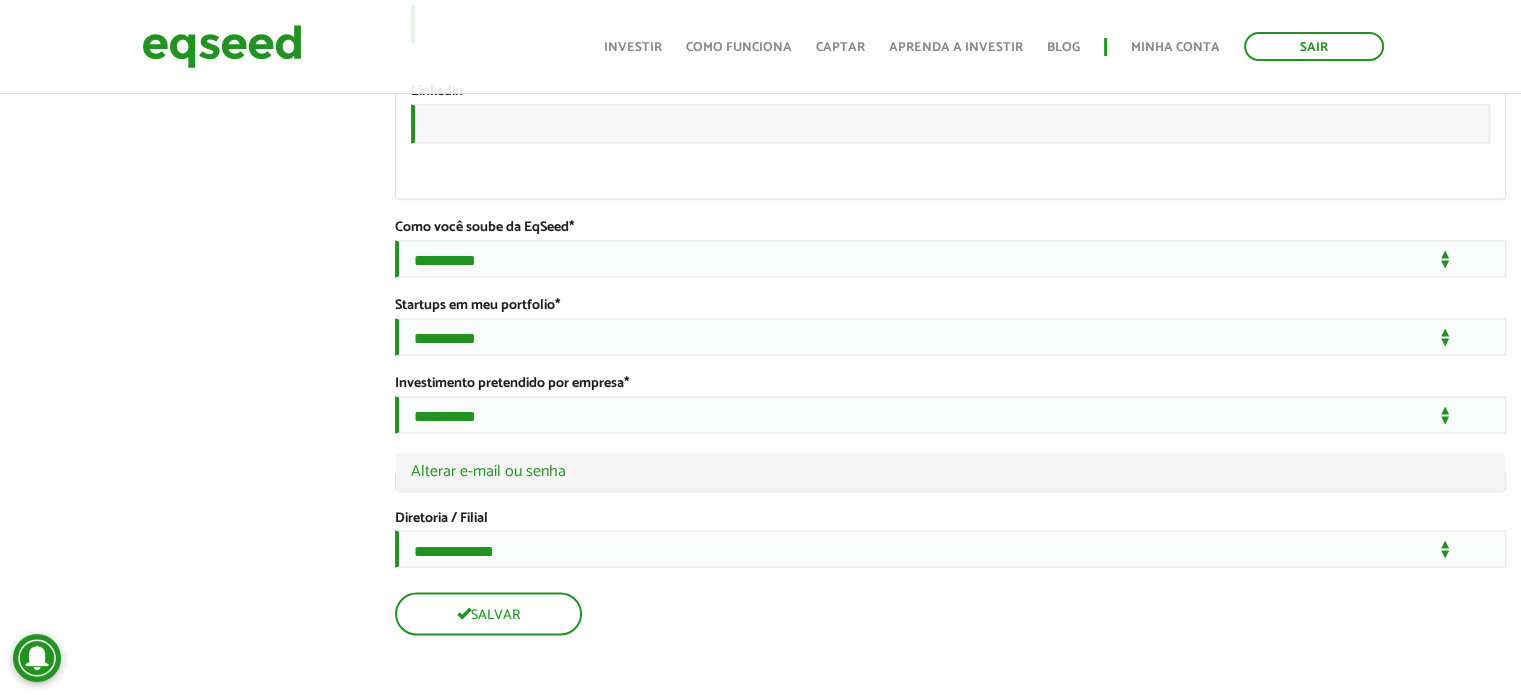 click on "[FIRST] [LAST]
left_panel_close
Clientes
home Início
group Investimento assistido
finance Meus relatórios
add_business Indique uma empresa
Pessoal
person Meu perfil
finance_mode Minha simulação
work Meu portfólio
[FIRST] [LAST]
Abas primárias Perfil Público
Perfil Completo (aba ativa)
Ocultar Resumo
Foto
Enviar foto
Seu rosto virtual ou imagem. Imagens maiores que 1024x1024 pixels serão reduzidas.
Breve Biografia" at bounding box center [760, -1288] 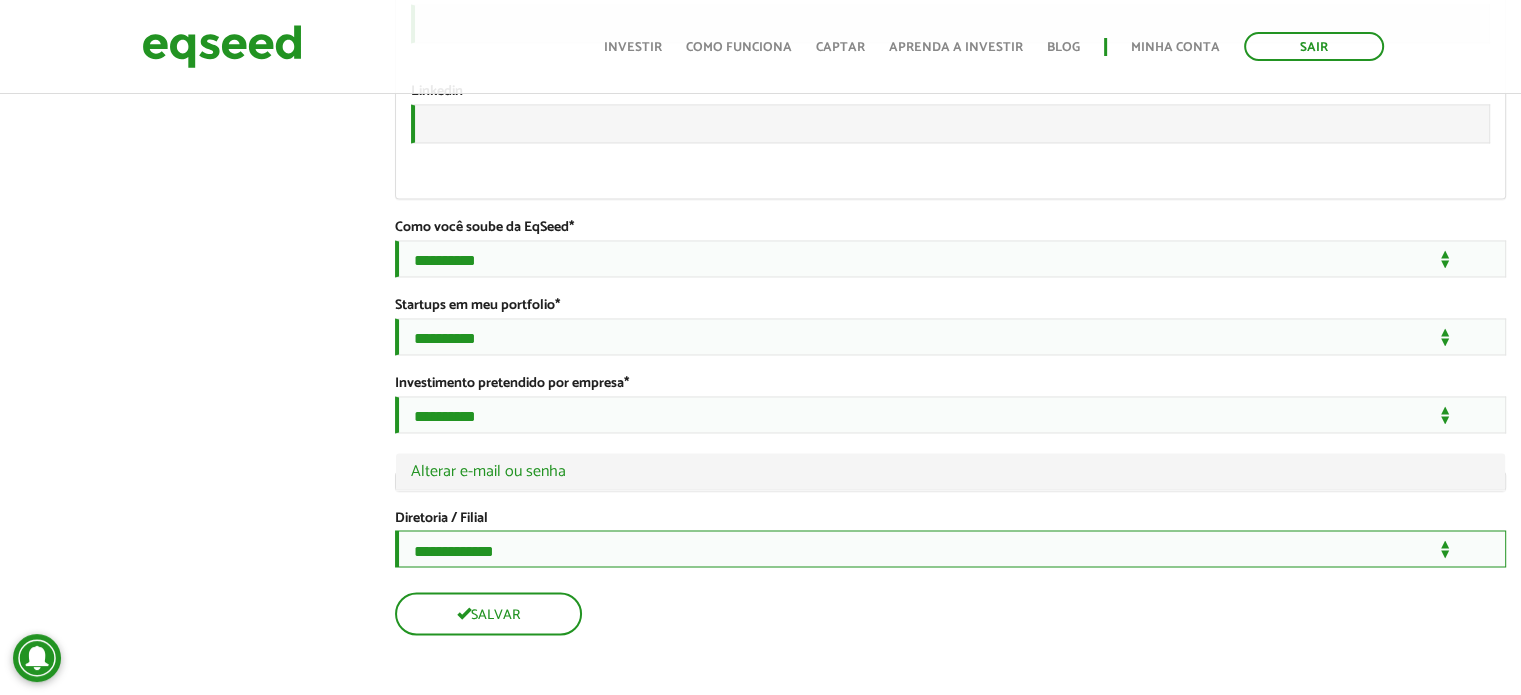click on "**********" at bounding box center (950, 548) 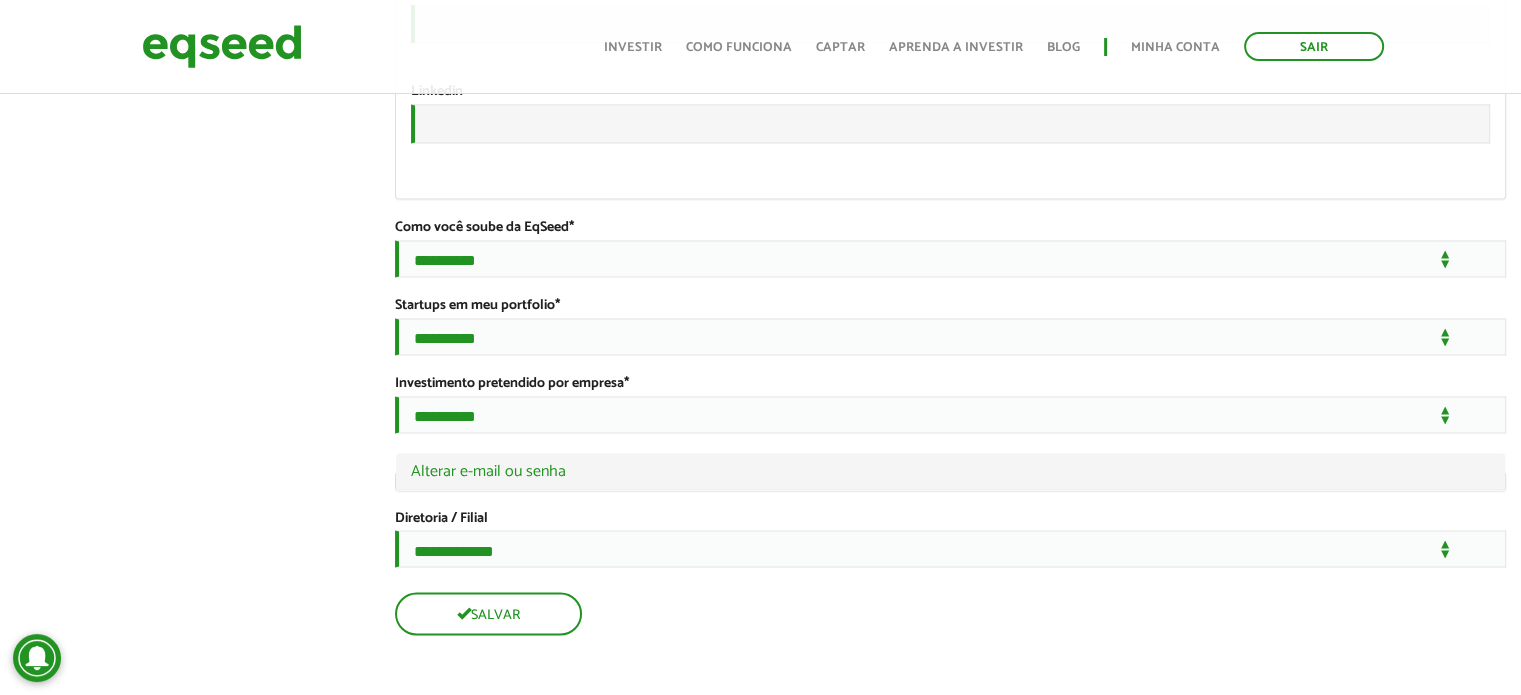 click on "[FIRST] [LAST]
left_panel_close
Clientes
home Início
group Investimento assistido
finance Meus relatórios
add_business Indique uma empresa
Pessoal
person Meu perfil
finance_mode Minha simulação
work Meu portfólio
[FIRST] [LAST]
Abas primárias Perfil Público
Perfil Completo (aba ativa)
Ocultar Resumo
Foto
Enviar foto
Seu rosto virtual ou imagem. Imagens maiores que 1024x1024 pixels serão reduzidas.
Breve Biografia" at bounding box center [760, -1288] 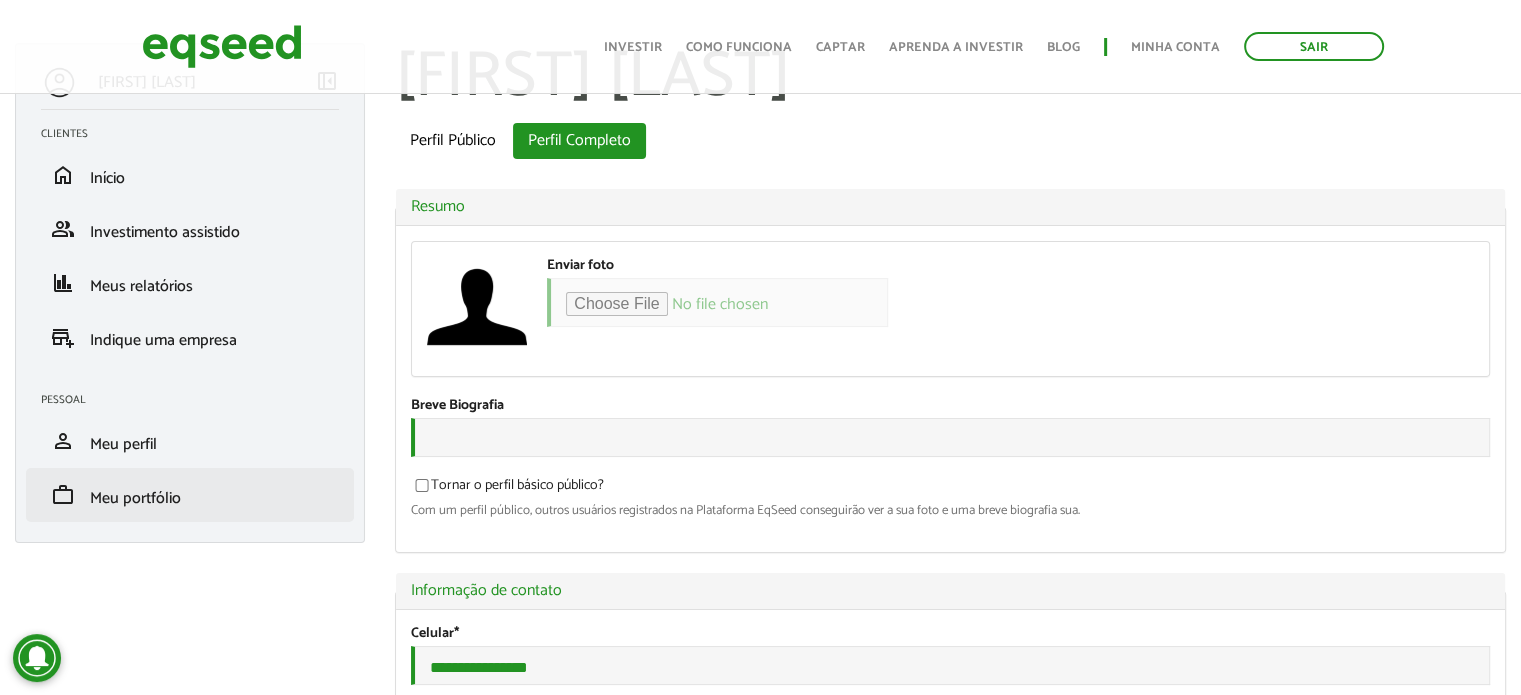 scroll, scrollTop: 65, scrollLeft: 0, axis: vertical 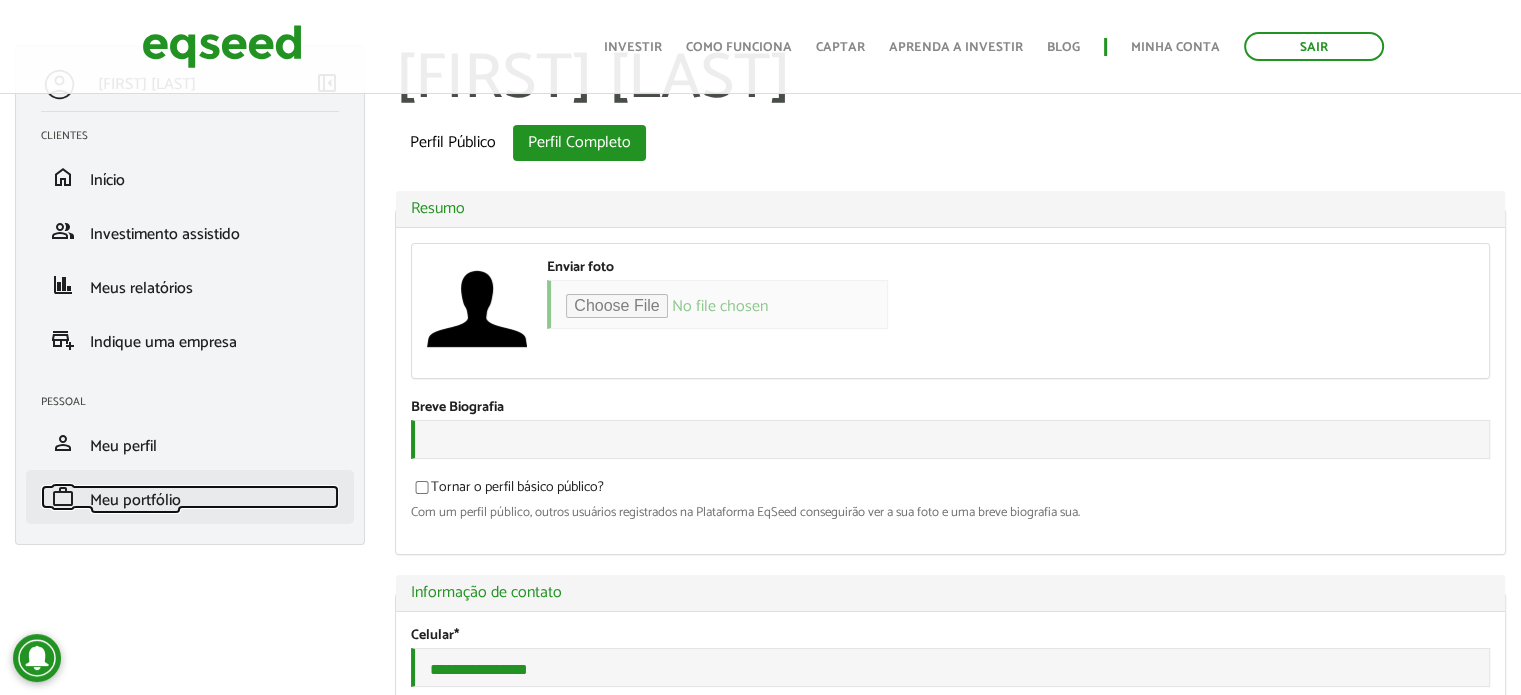 click on "Meu portfólio" at bounding box center (135, 500) 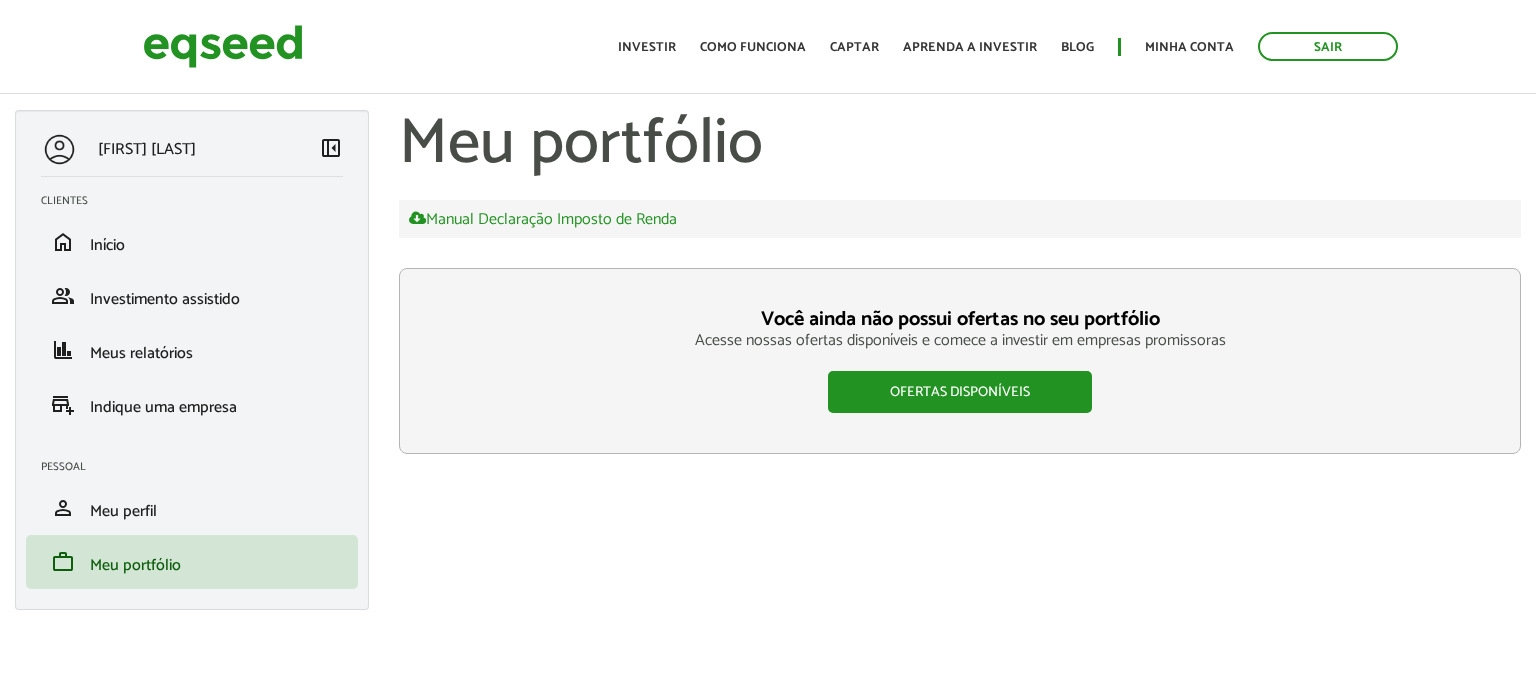 scroll, scrollTop: 0, scrollLeft: 0, axis: both 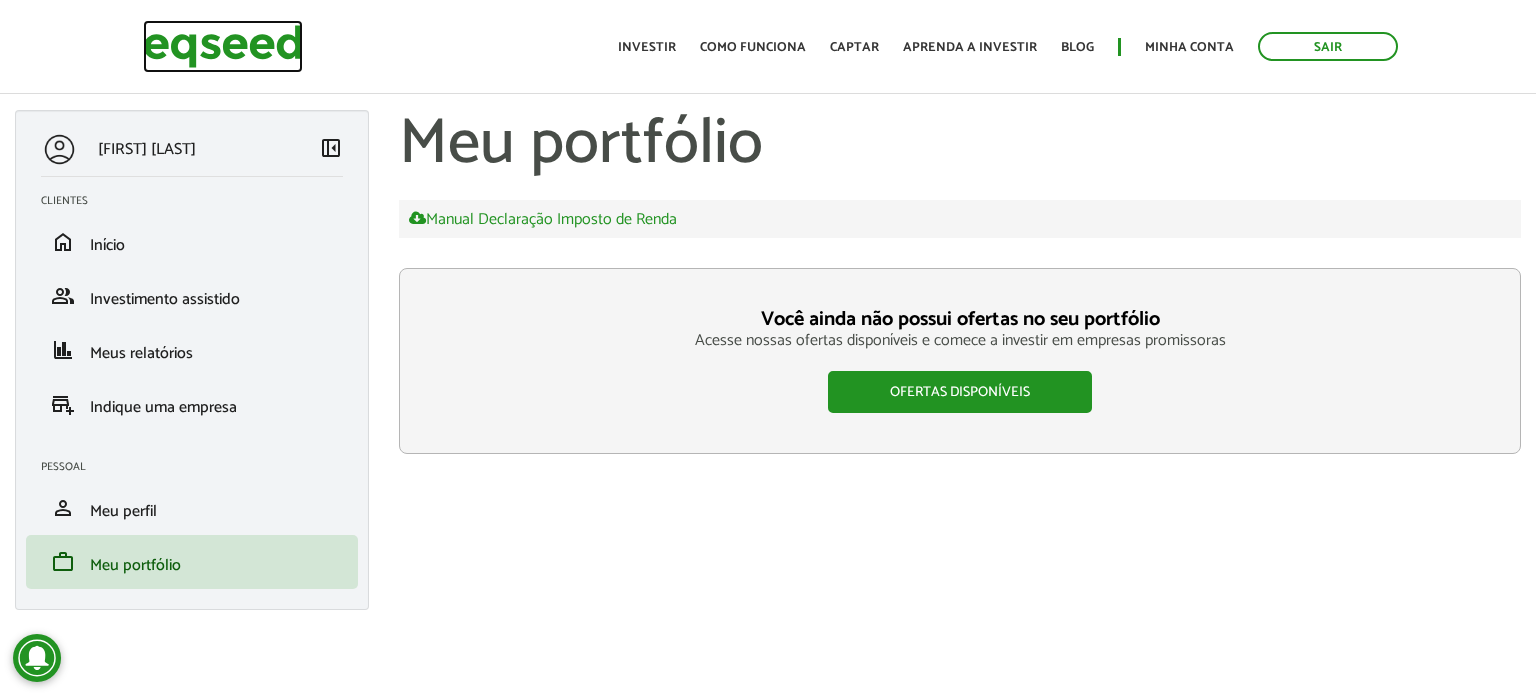 click at bounding box center (223, 46) 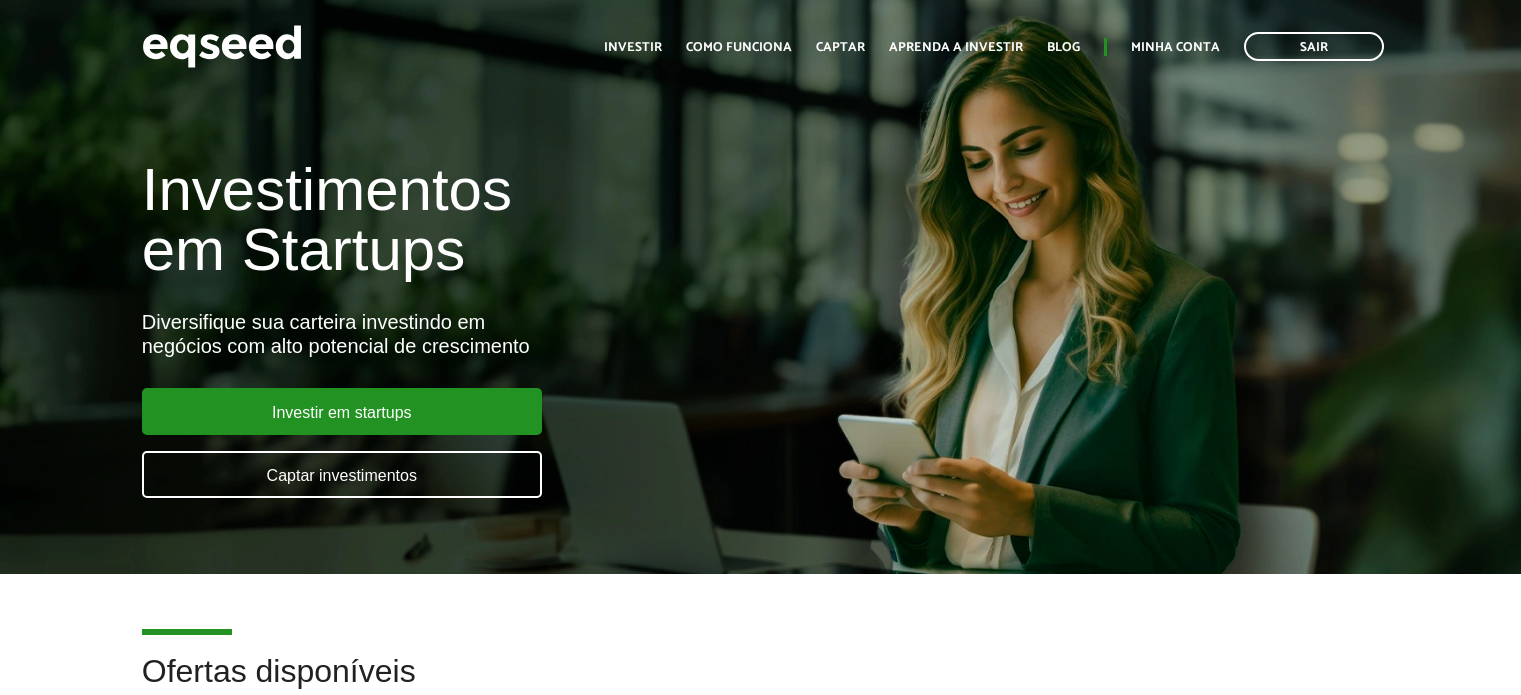 scroll, scrollTop: 0, scrollLeft: 0, axis: both 